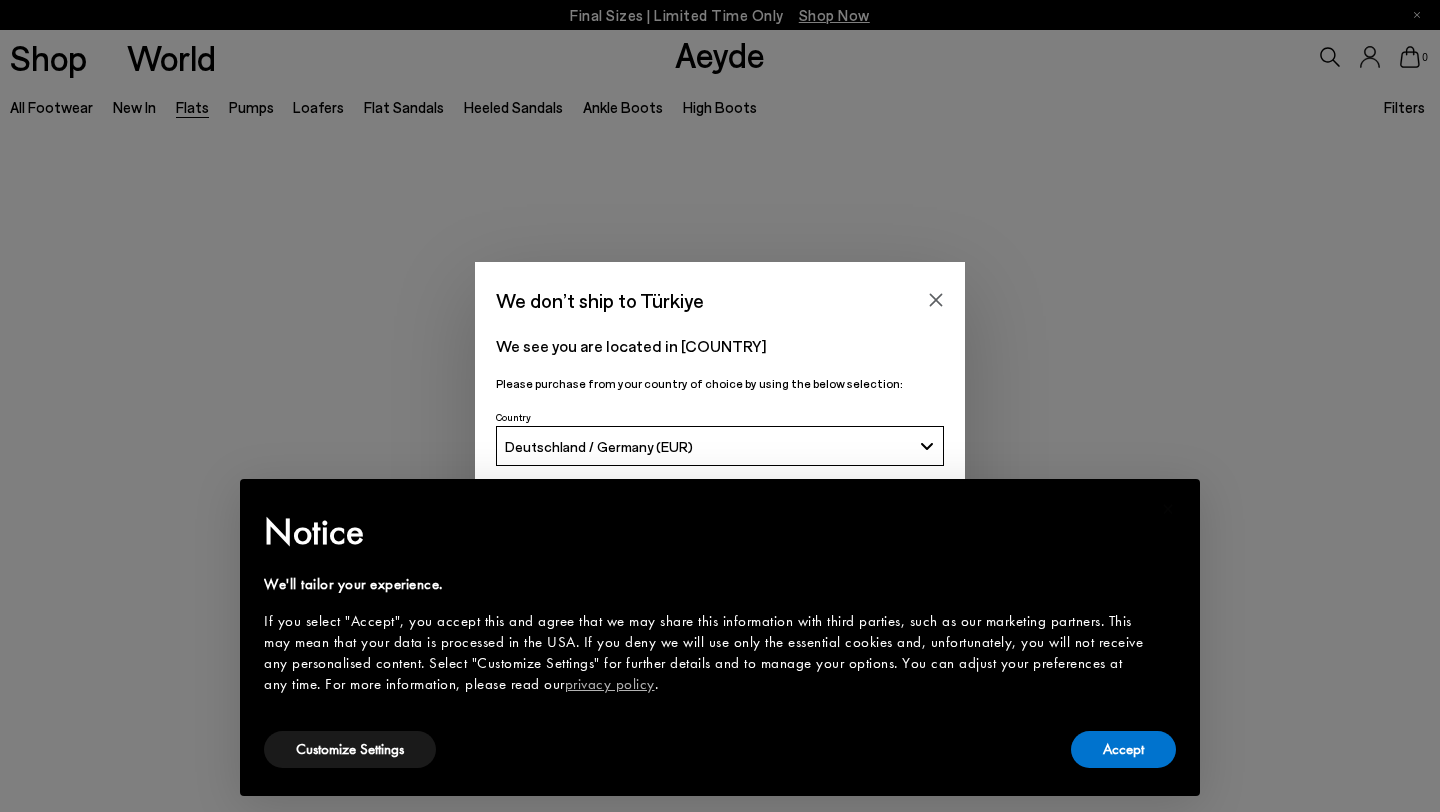 scroll, scrollTop: 0, scrollLeft: 0, axis: both 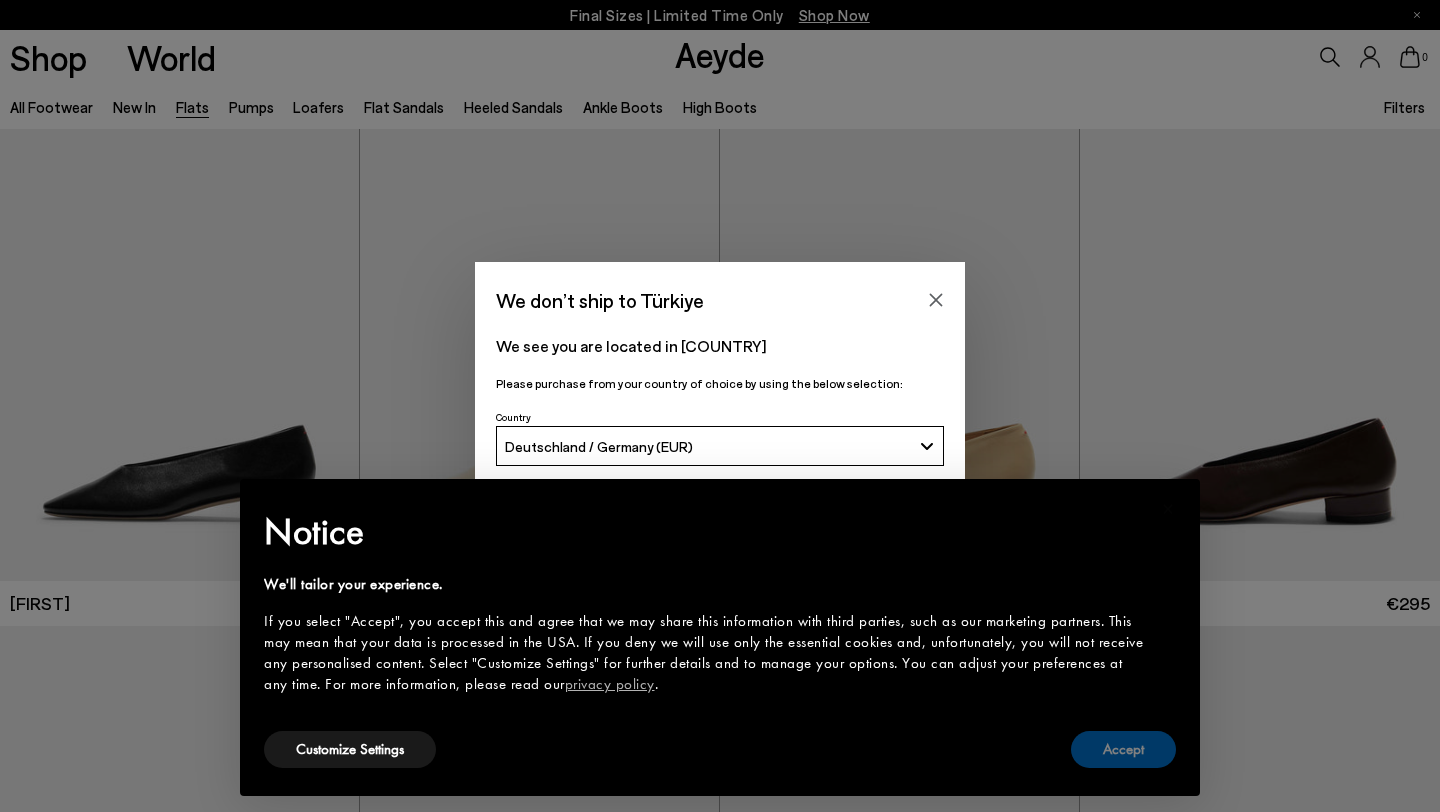 click on "Accept" at bounding box center [1123, 749] 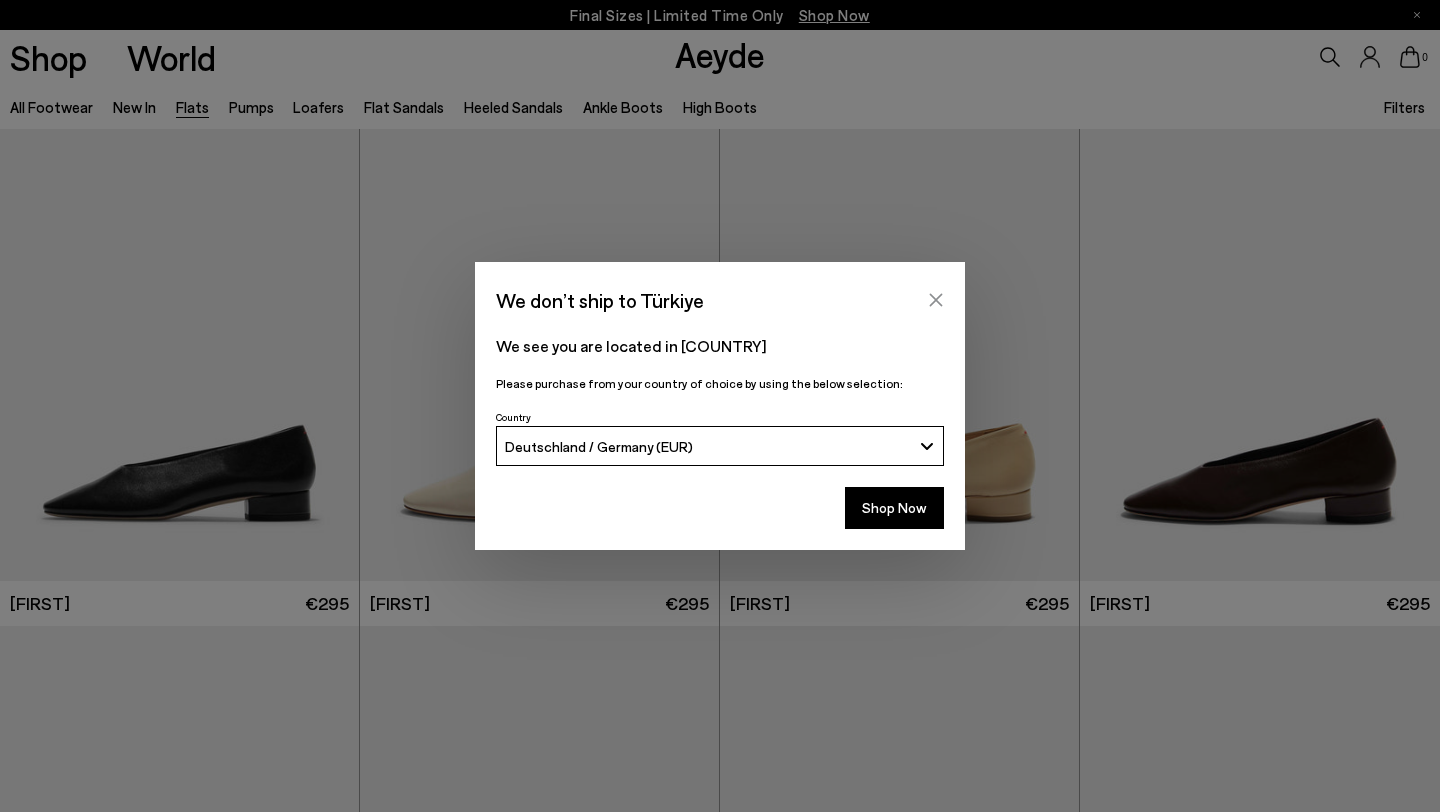 click 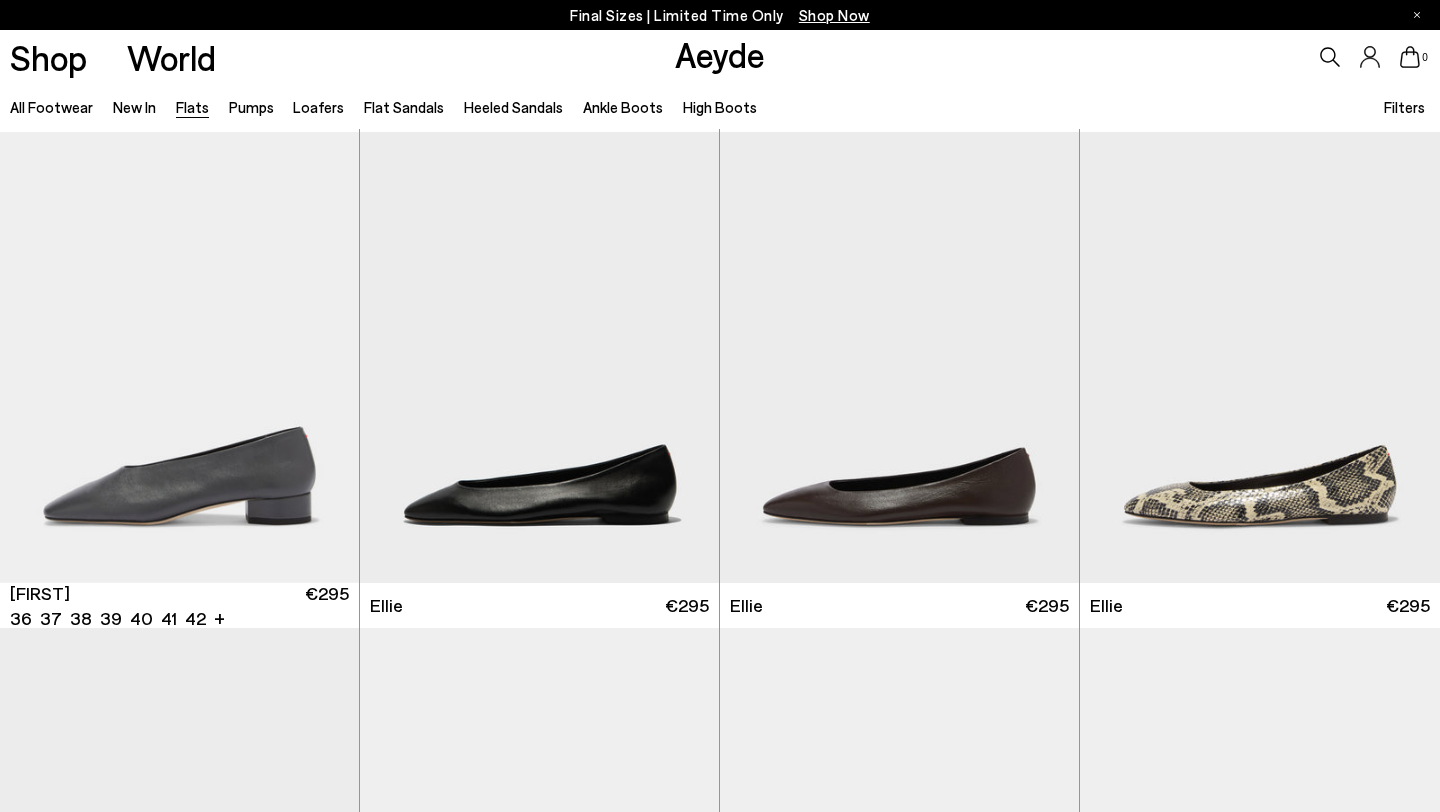 scroll, scrollTop: 496, scrollLeft: 0, axis: vertical 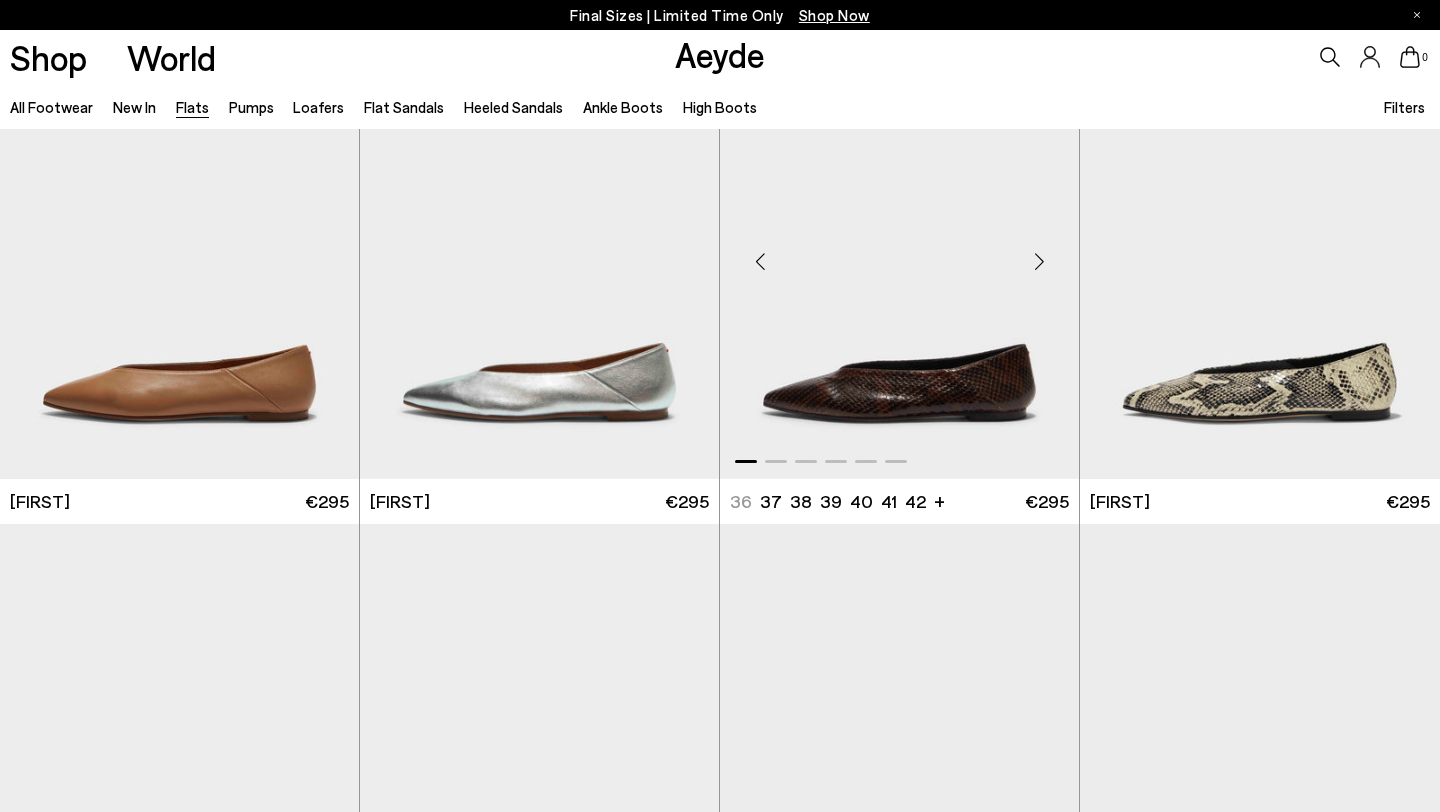 click at bounding box center [899, 253] 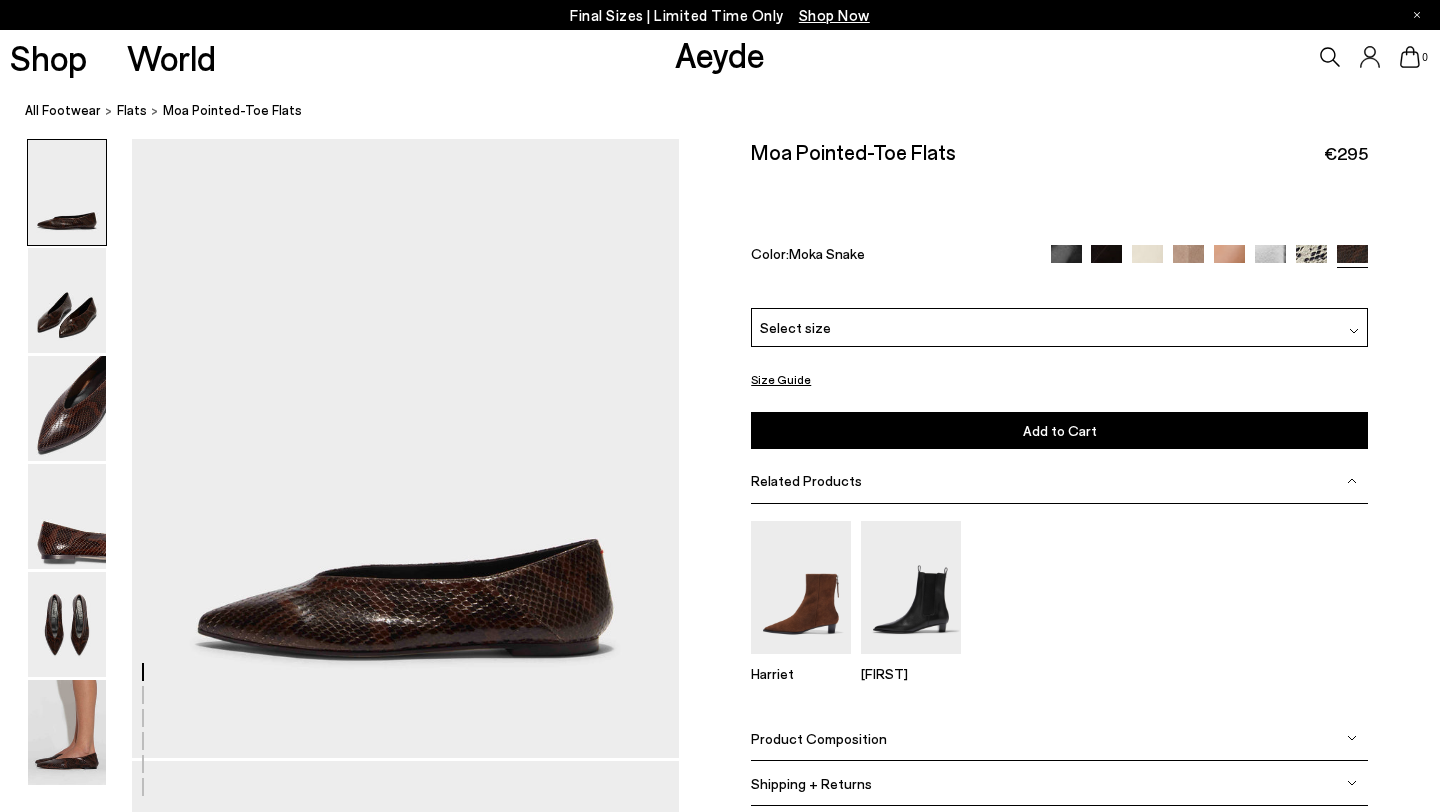 scroll, scrollTop: 0, scrollLeft: 0, axis: both 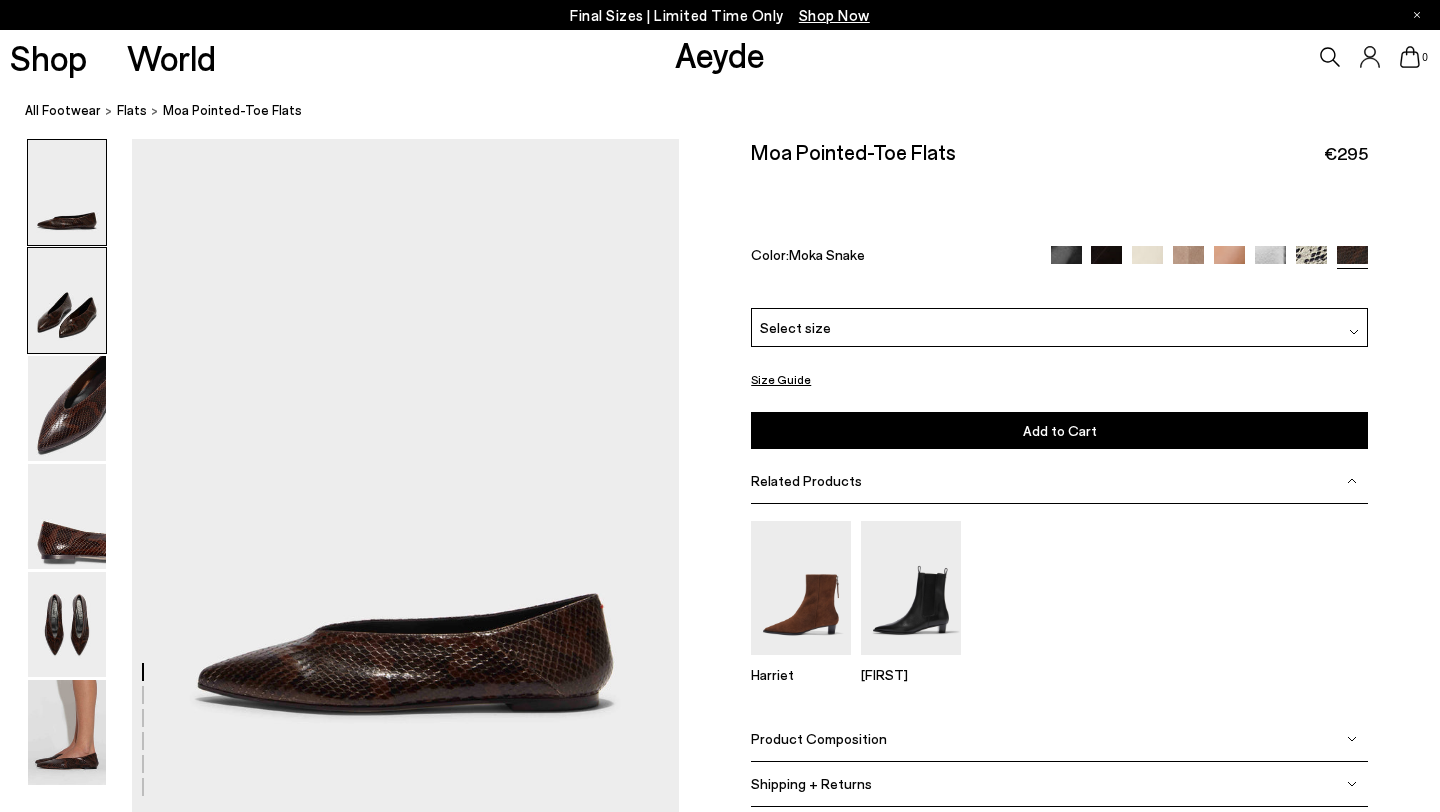 click at bounding box center [67, 300] 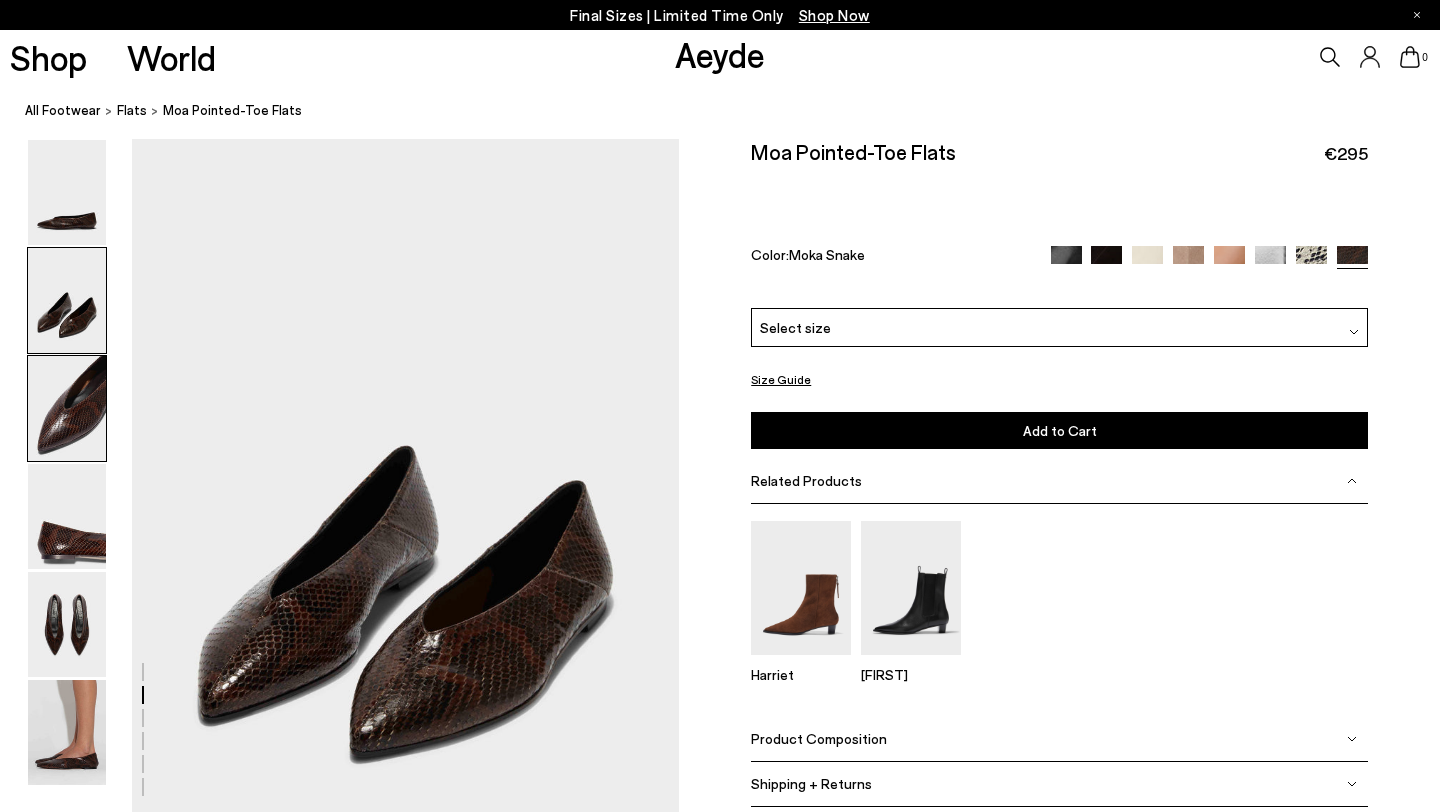 click at bounding box center [67, 408] 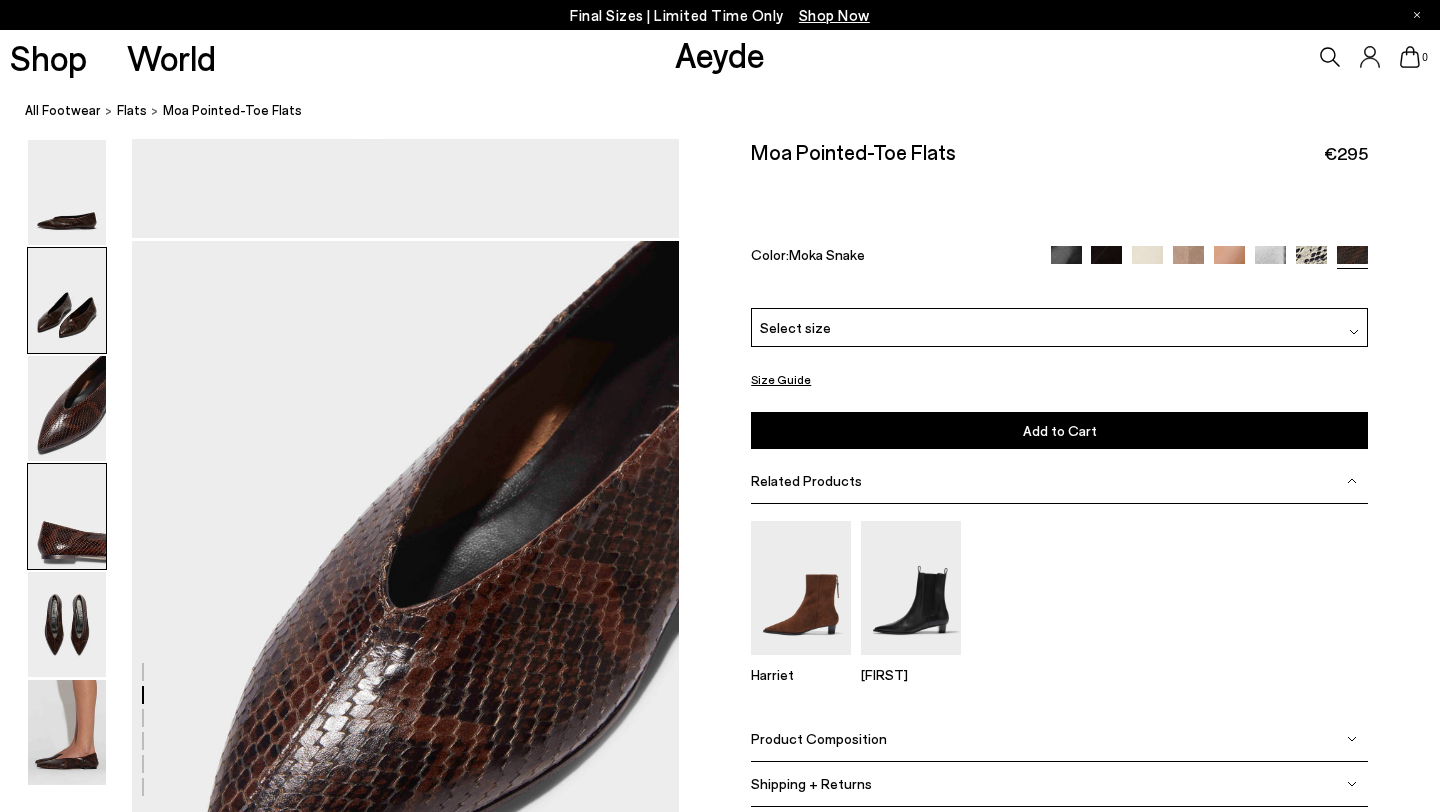 click at bounding box center (67, 516) 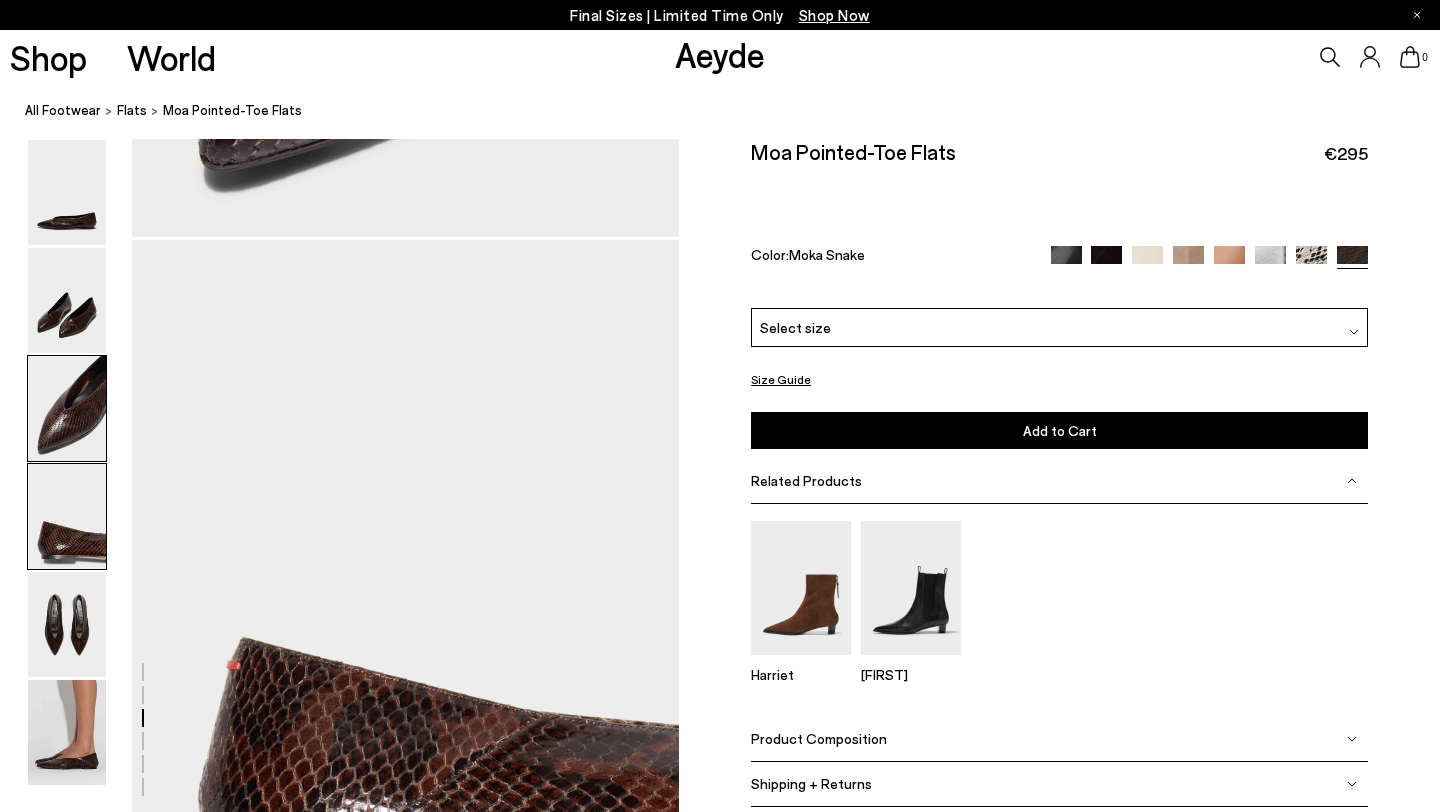 scroll, scrollTop: 2143, scrollLeft: 0, axis: vertical 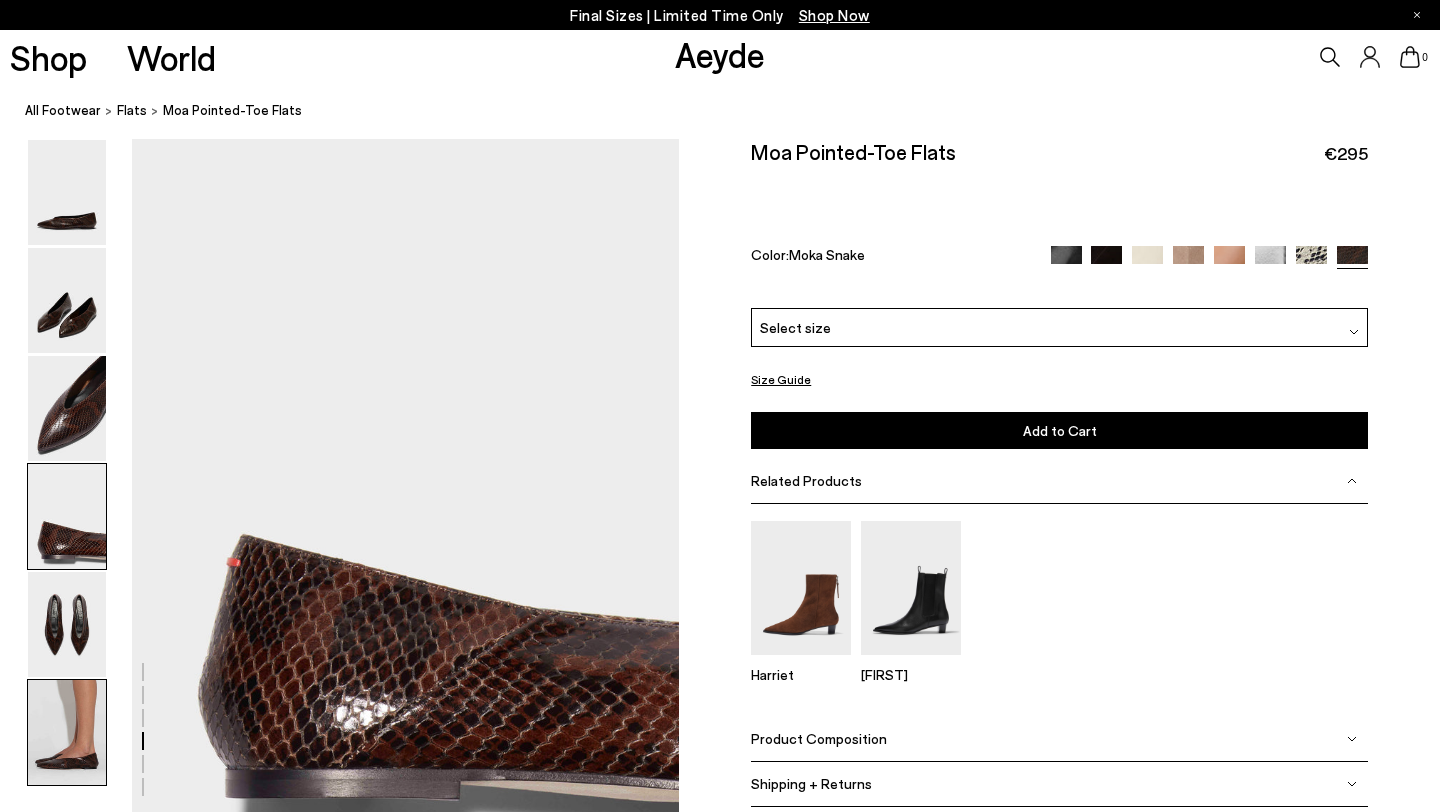 click at bounding box center [67, 732] 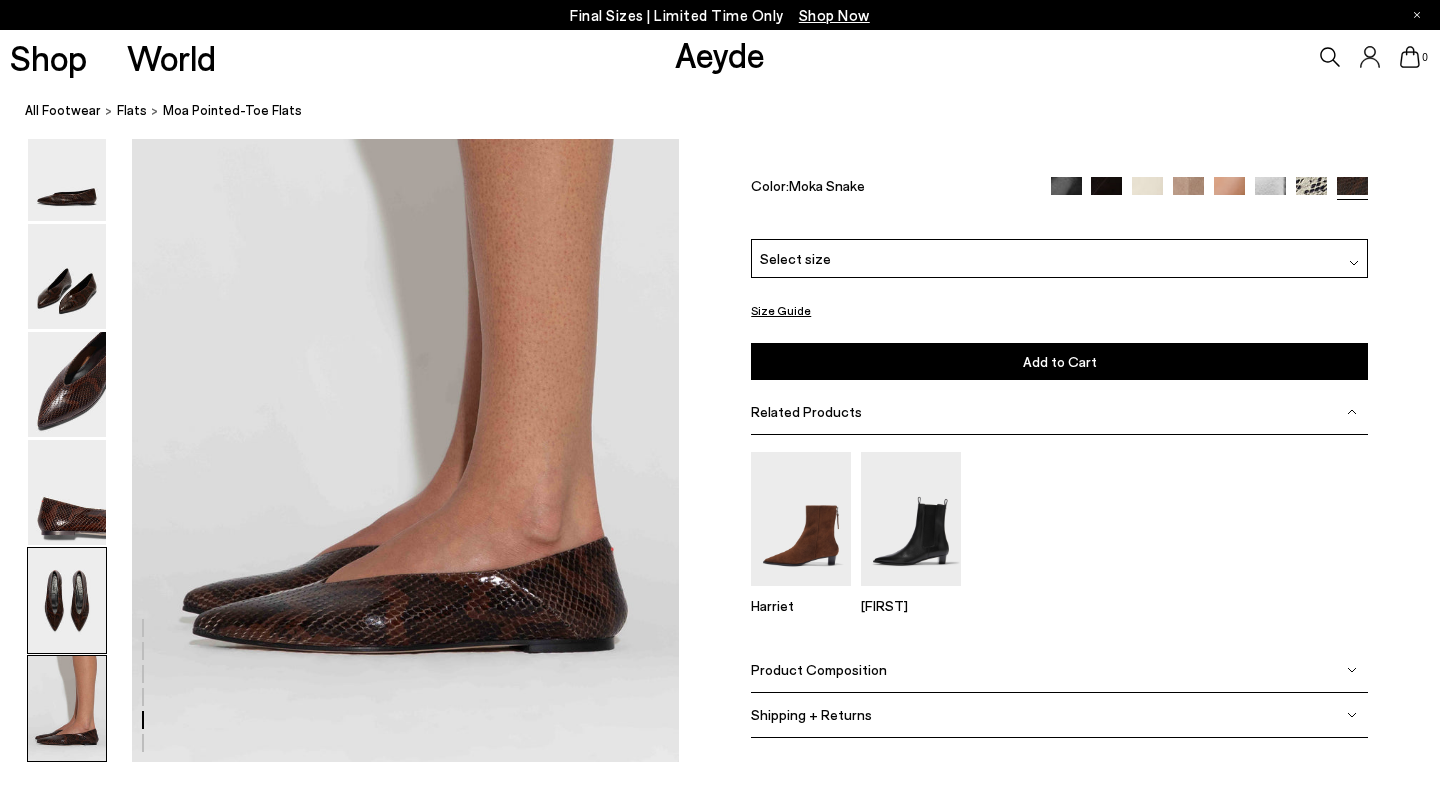 scroll, scrollTop: 3745, scrollLeft: 0, axis: vertical 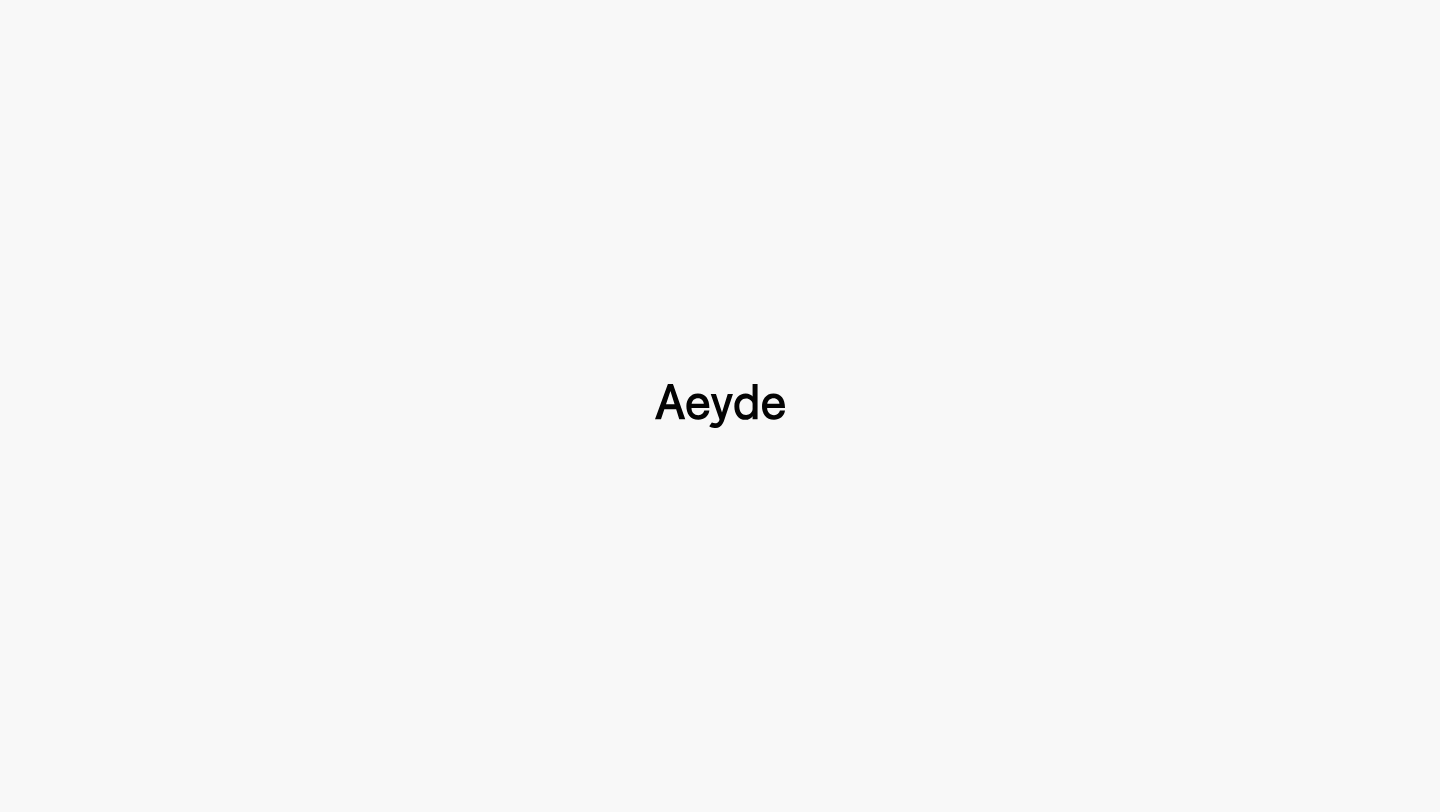 type 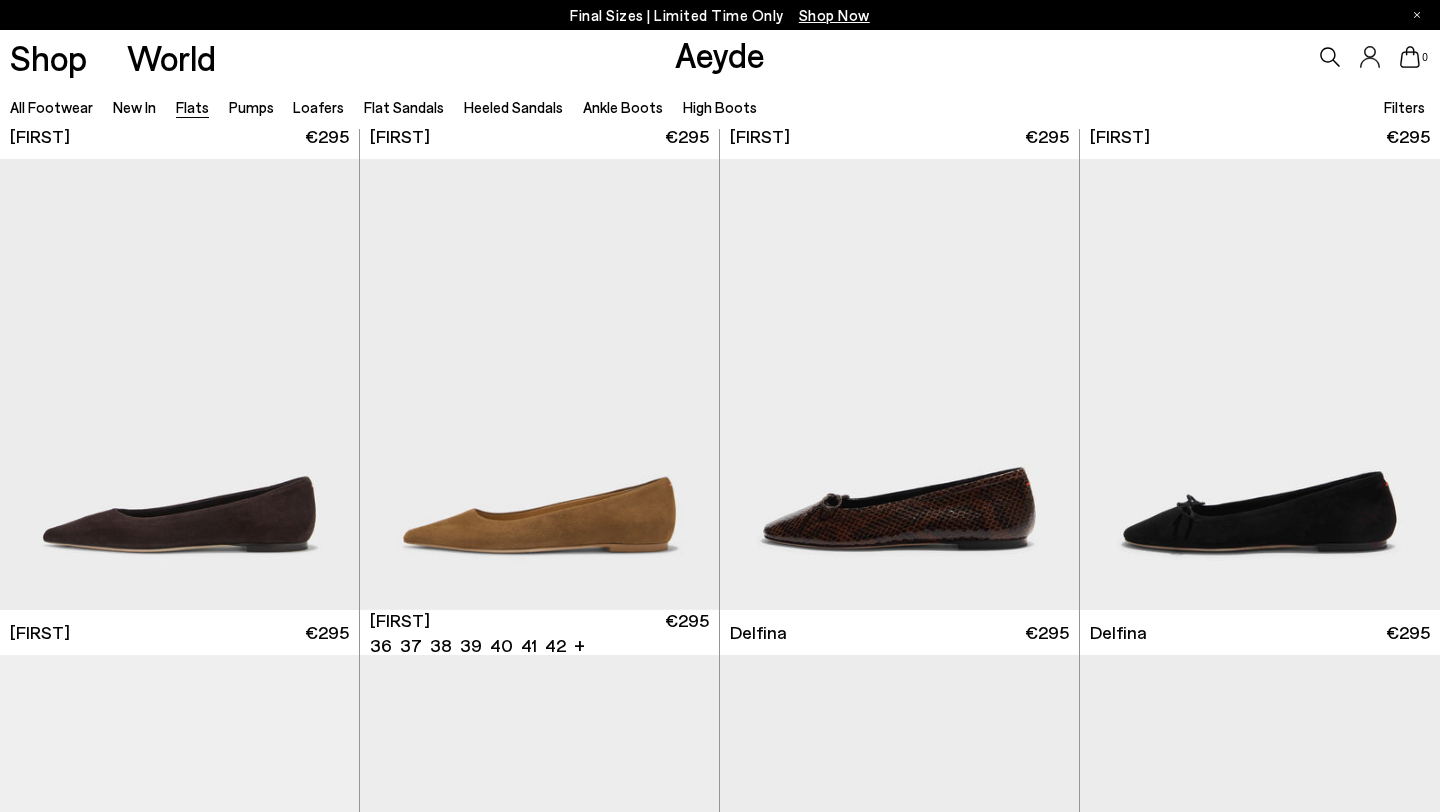 scroll, scrollTop: 3180, scrollLeft: 0, axis: vertical 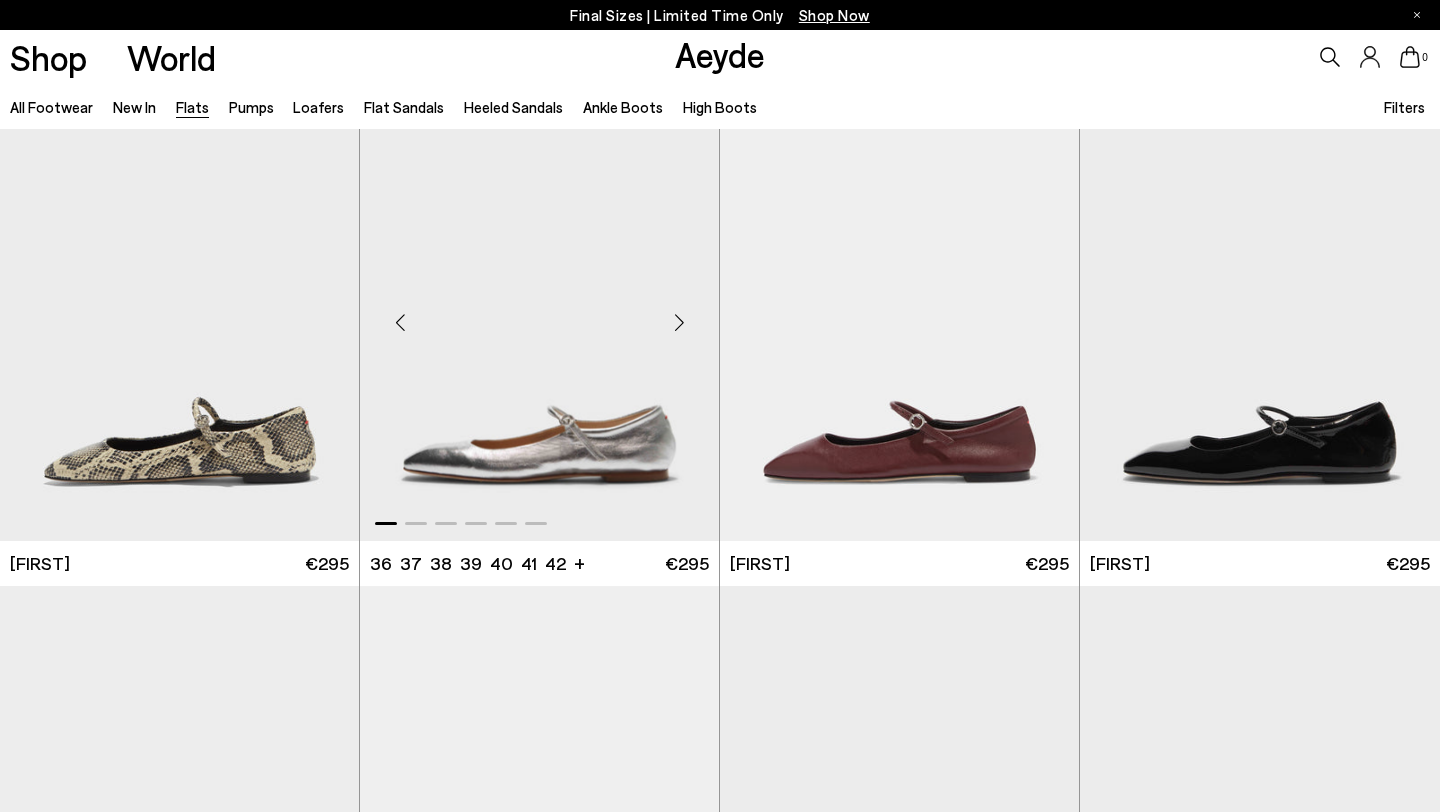 click at bounding box center [679, 323] 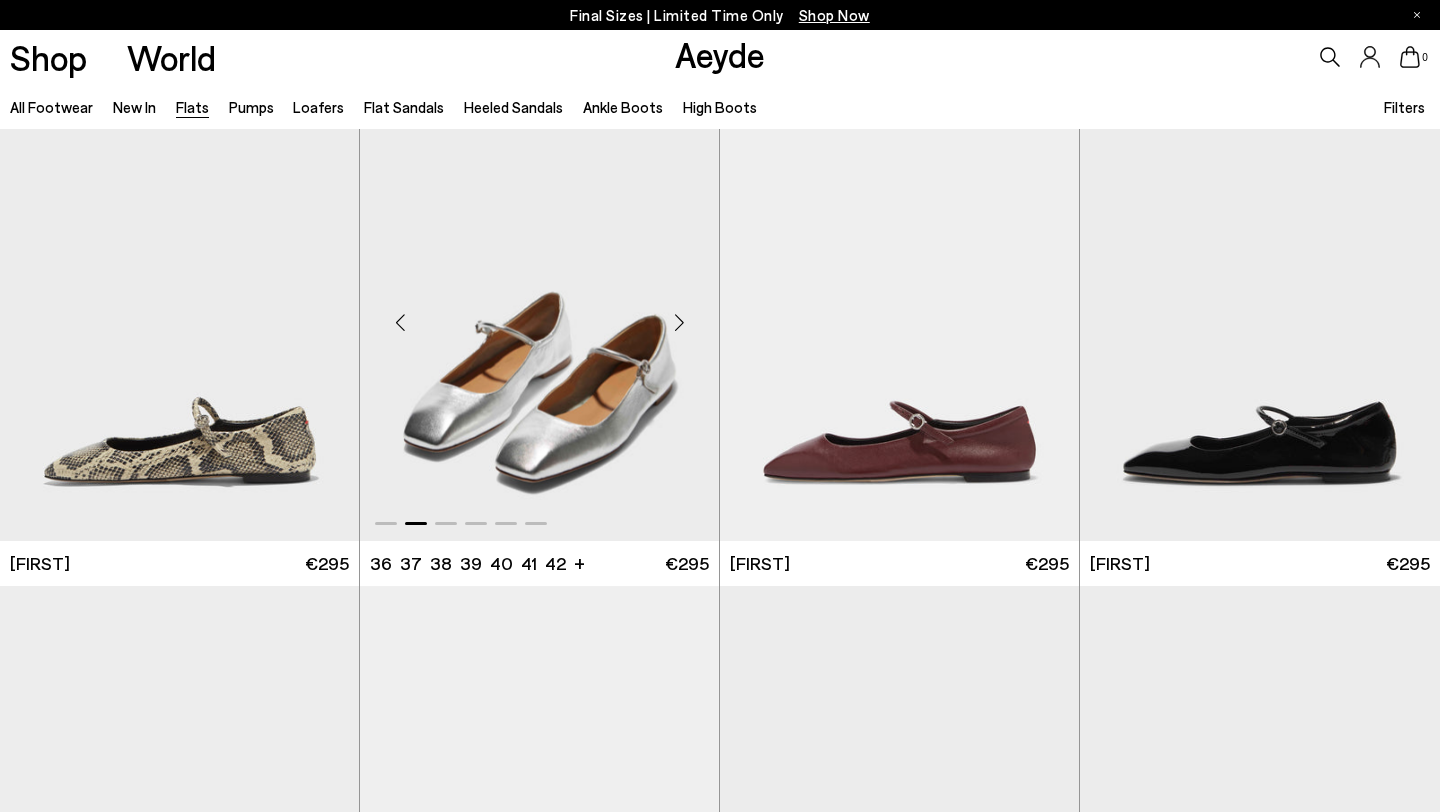 click at bounding box center (679, 323) 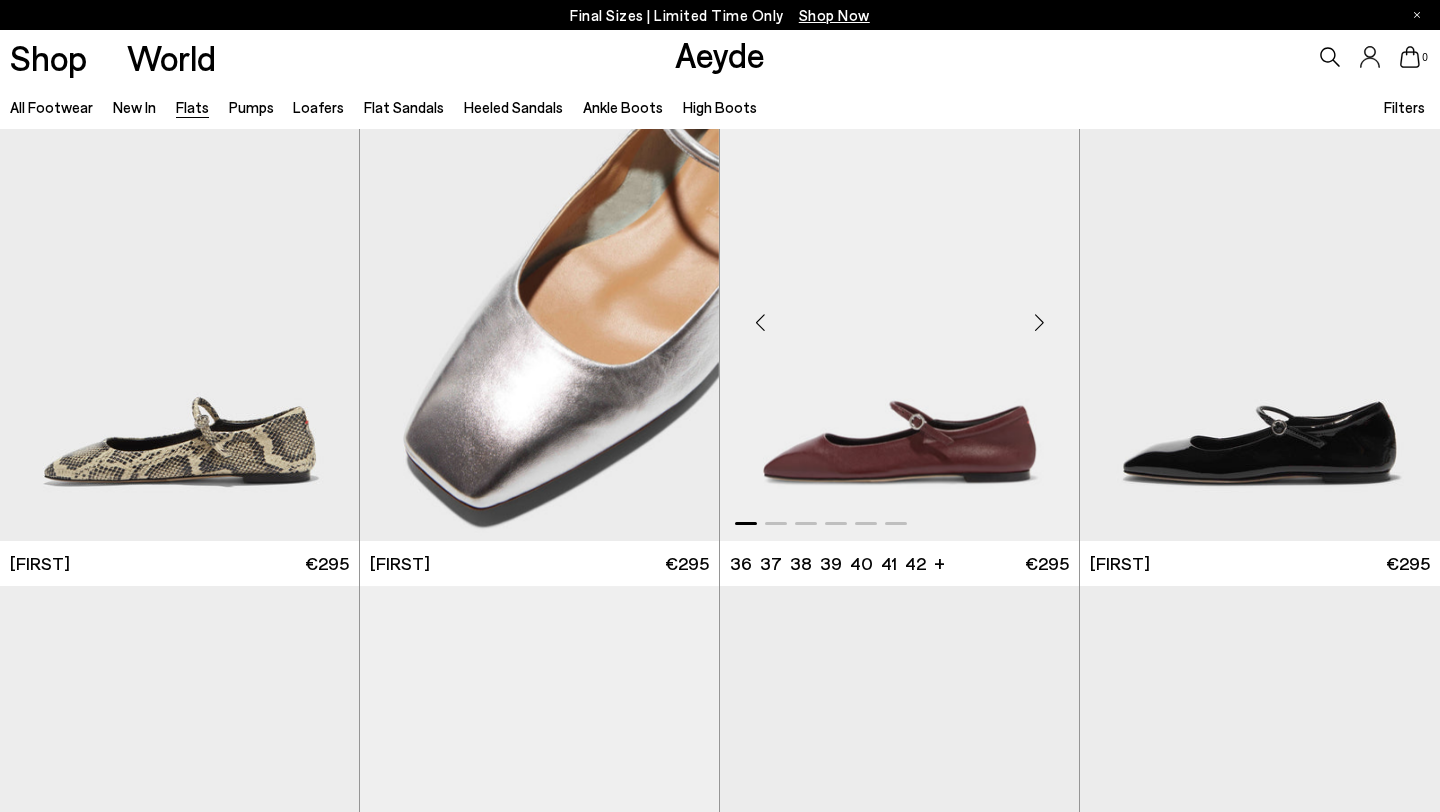 click at bounding box center (1039, 323) 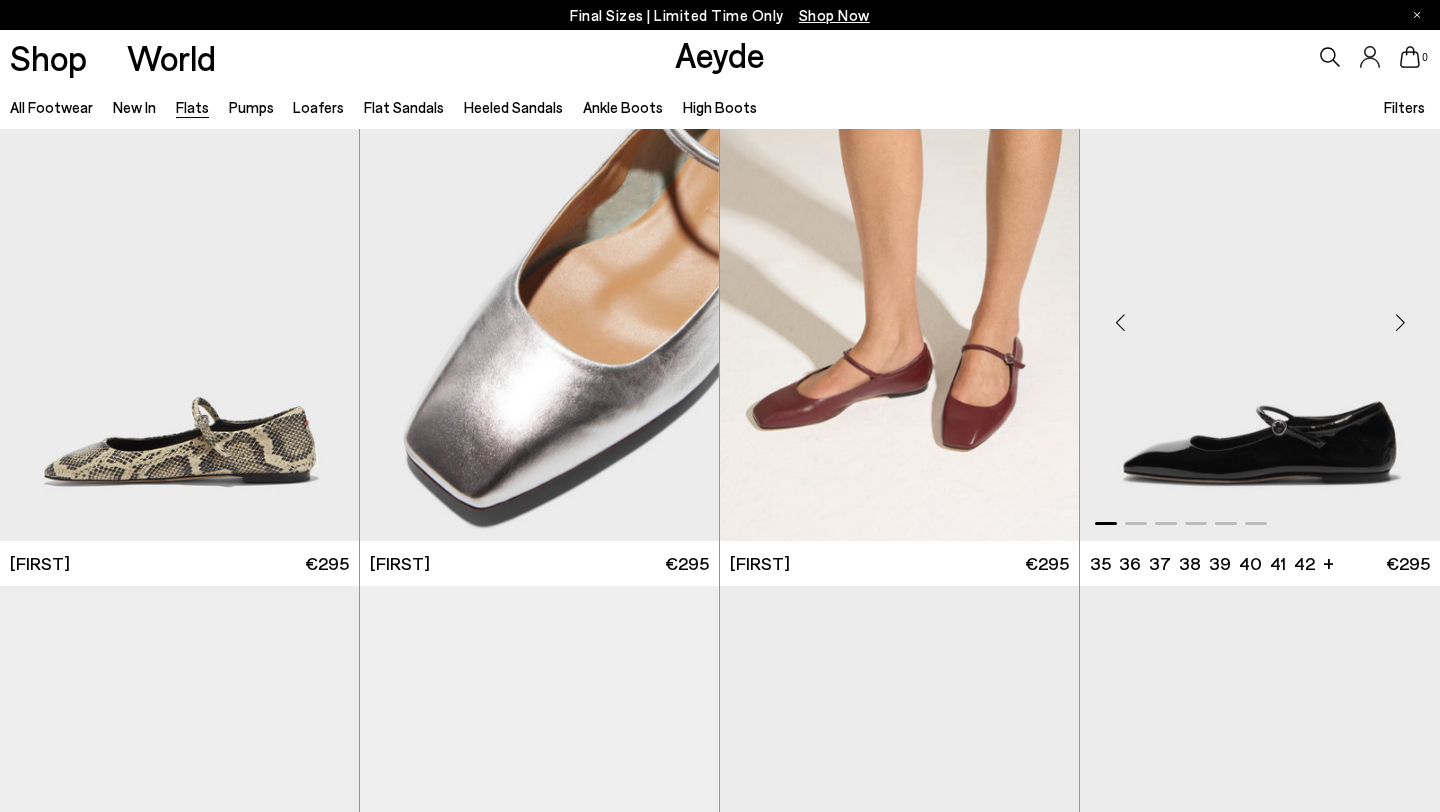 click at bounding box center (1400, 323) 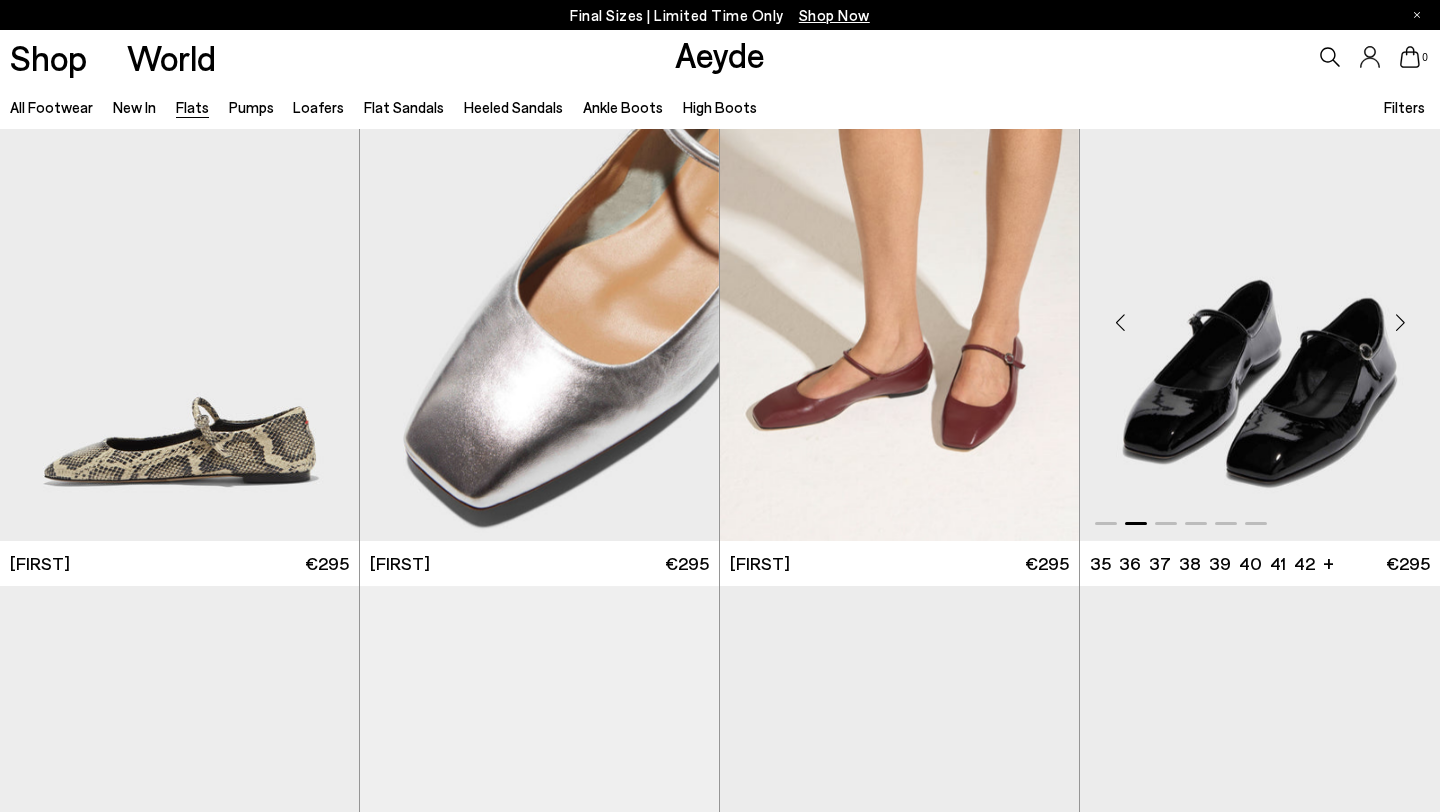 click at bounding box center (1400, 323) 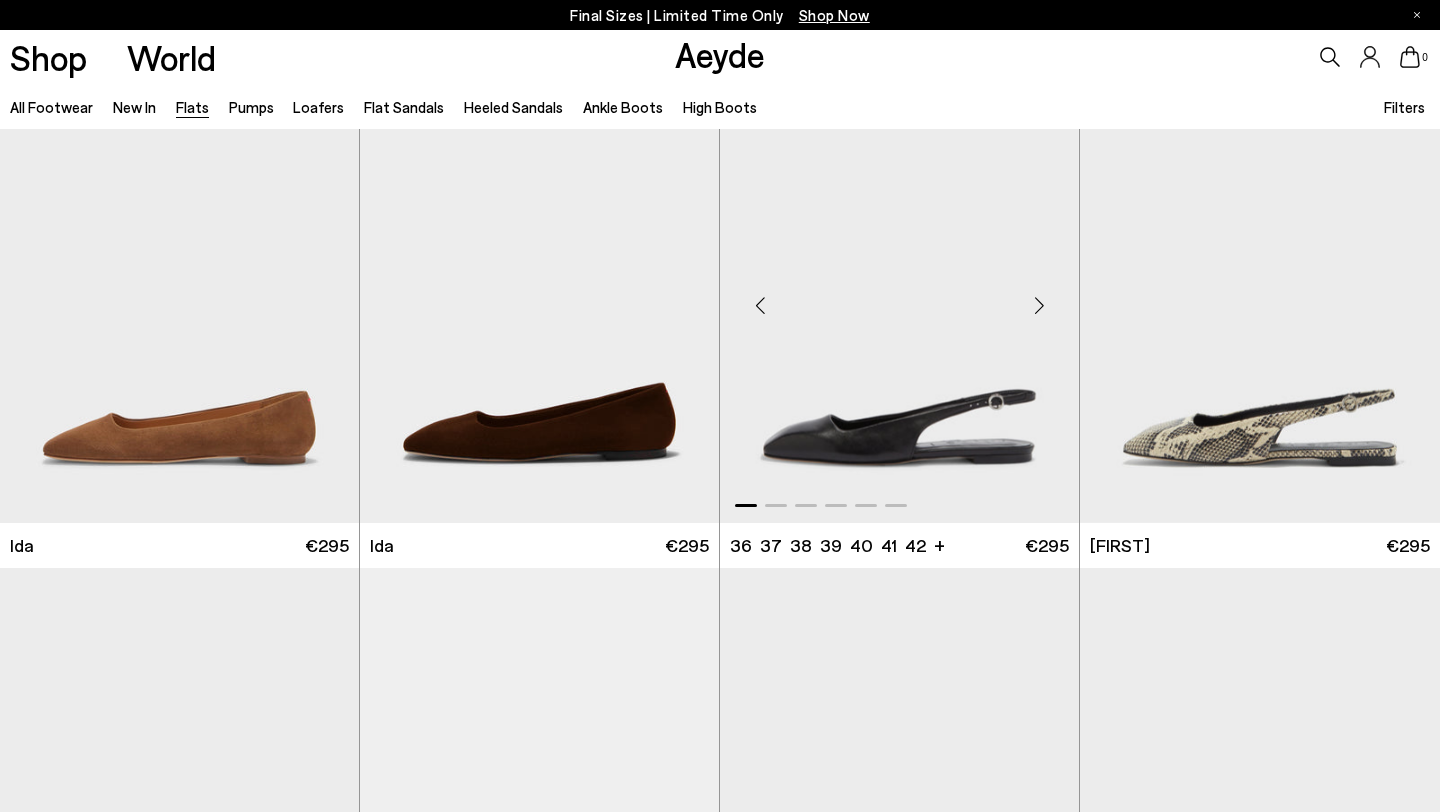 scroll, scrollTop: 6549, scrollLeft: 0, axis: vertical 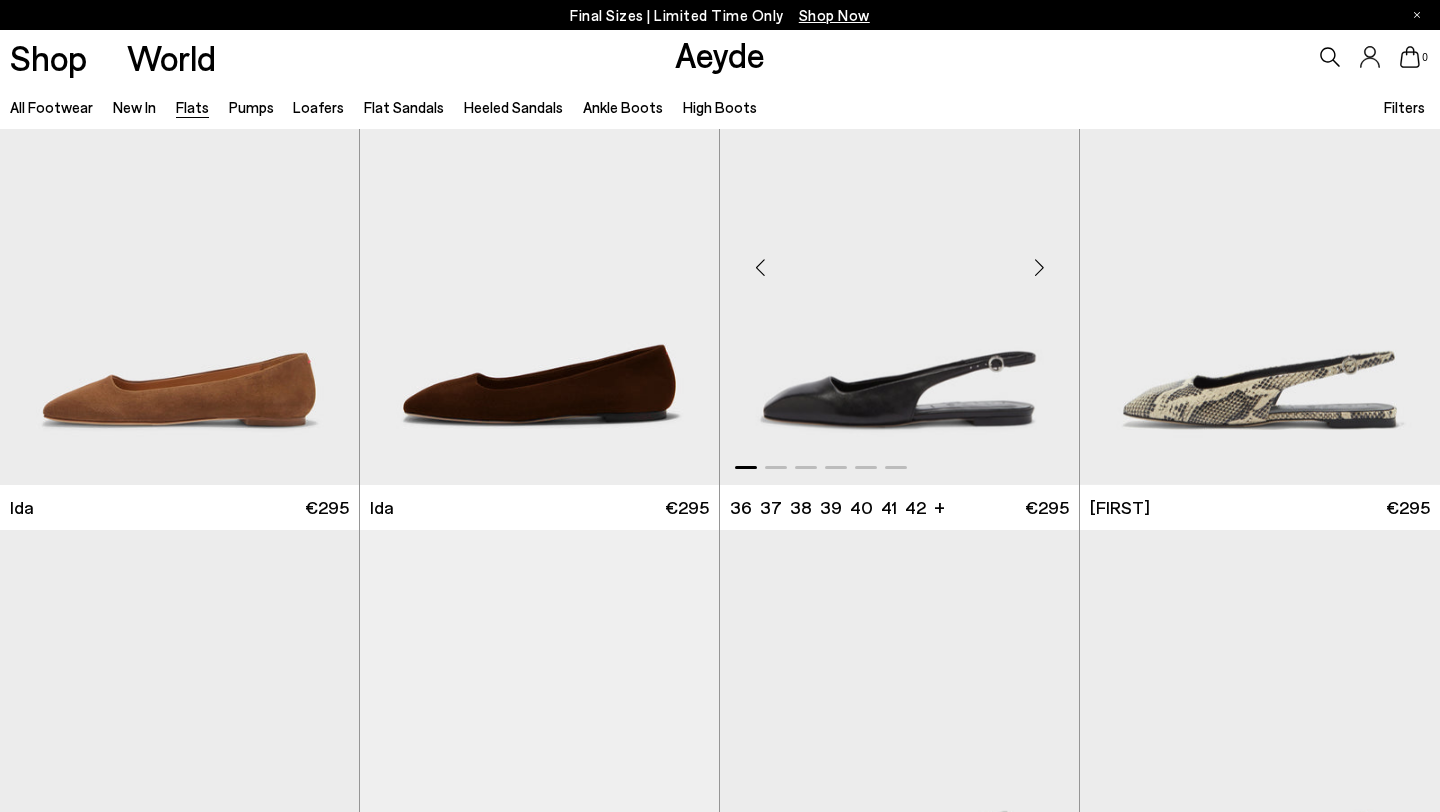click at bounding box center (1039, 267) 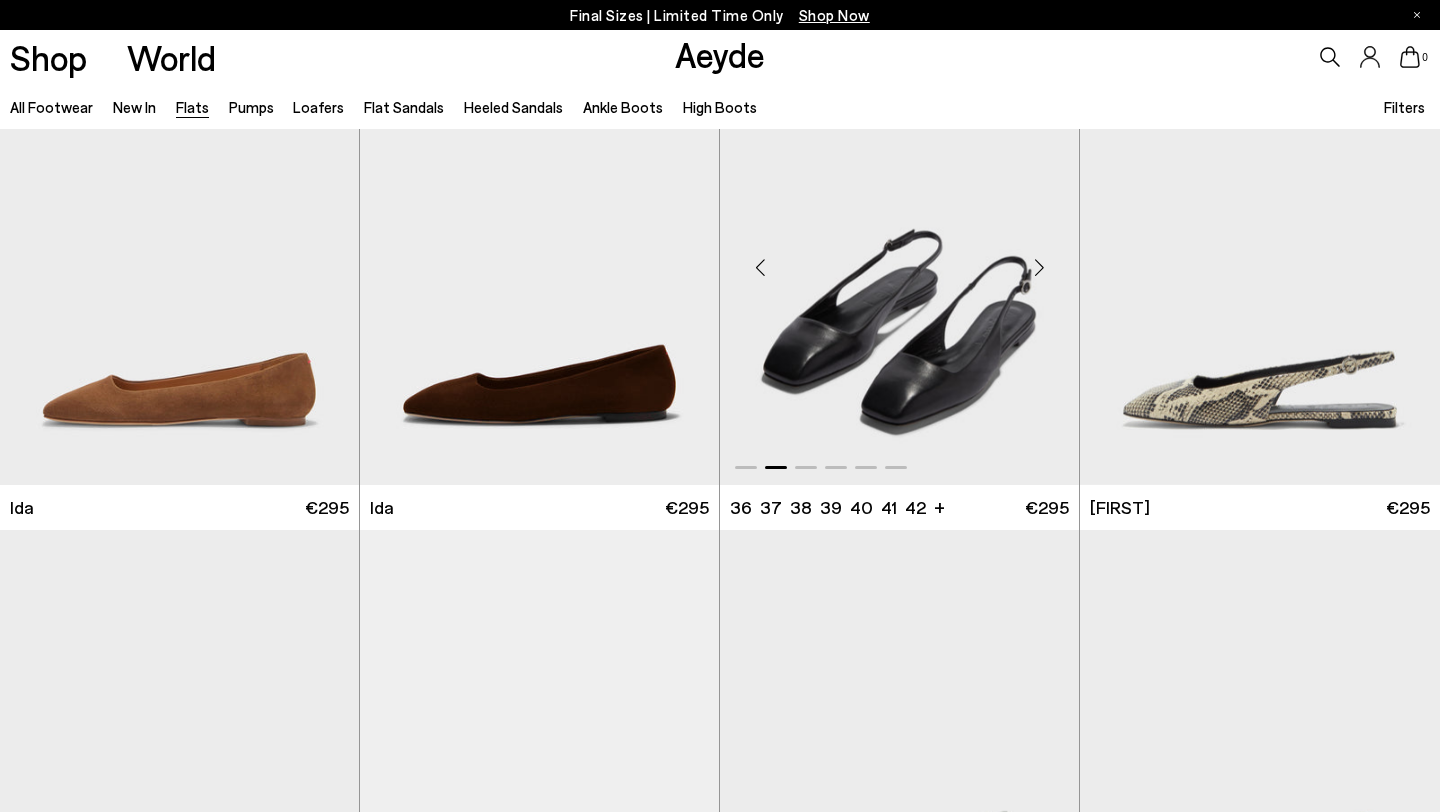 click at bounding box center (1039, 267) 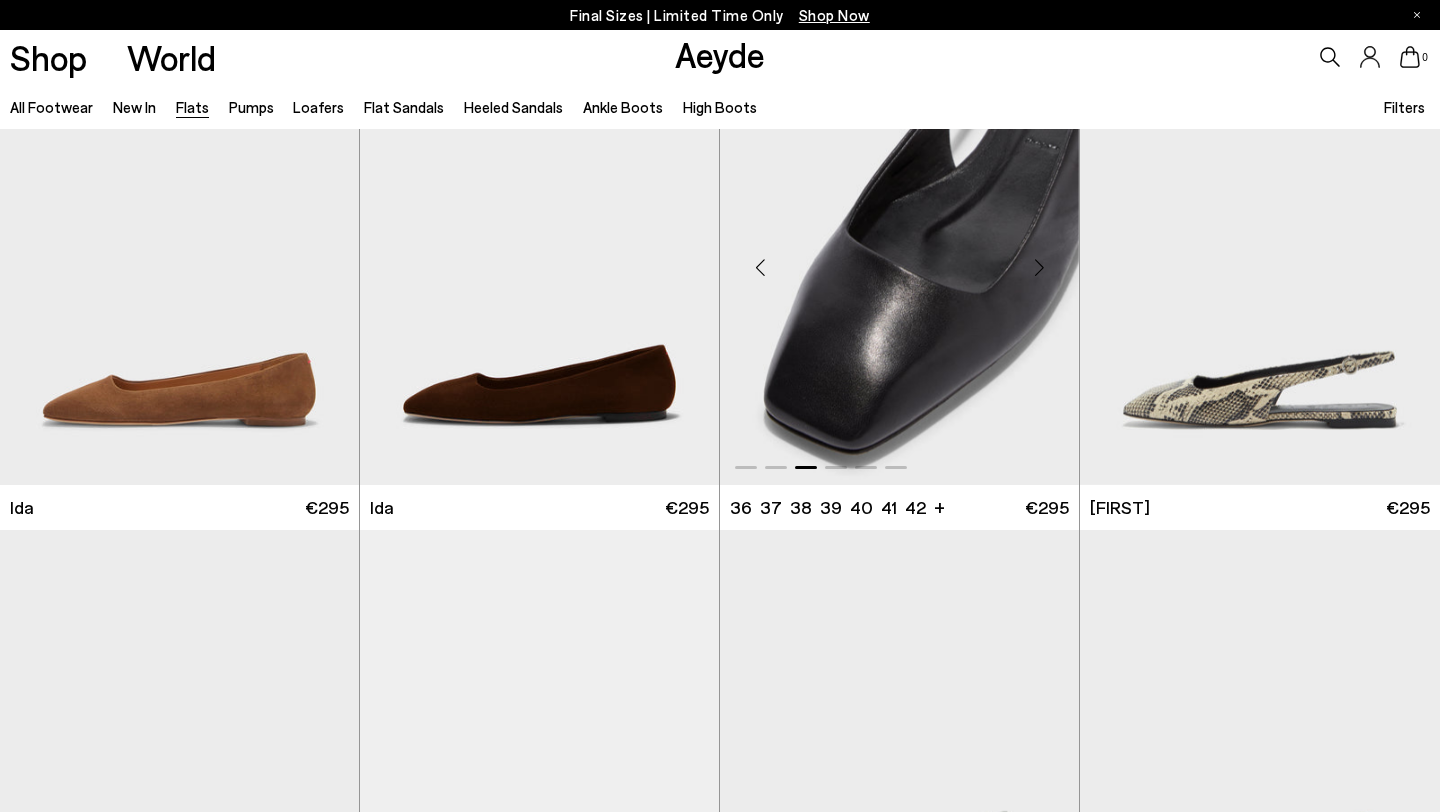 click at bounding box center [1039, 267] 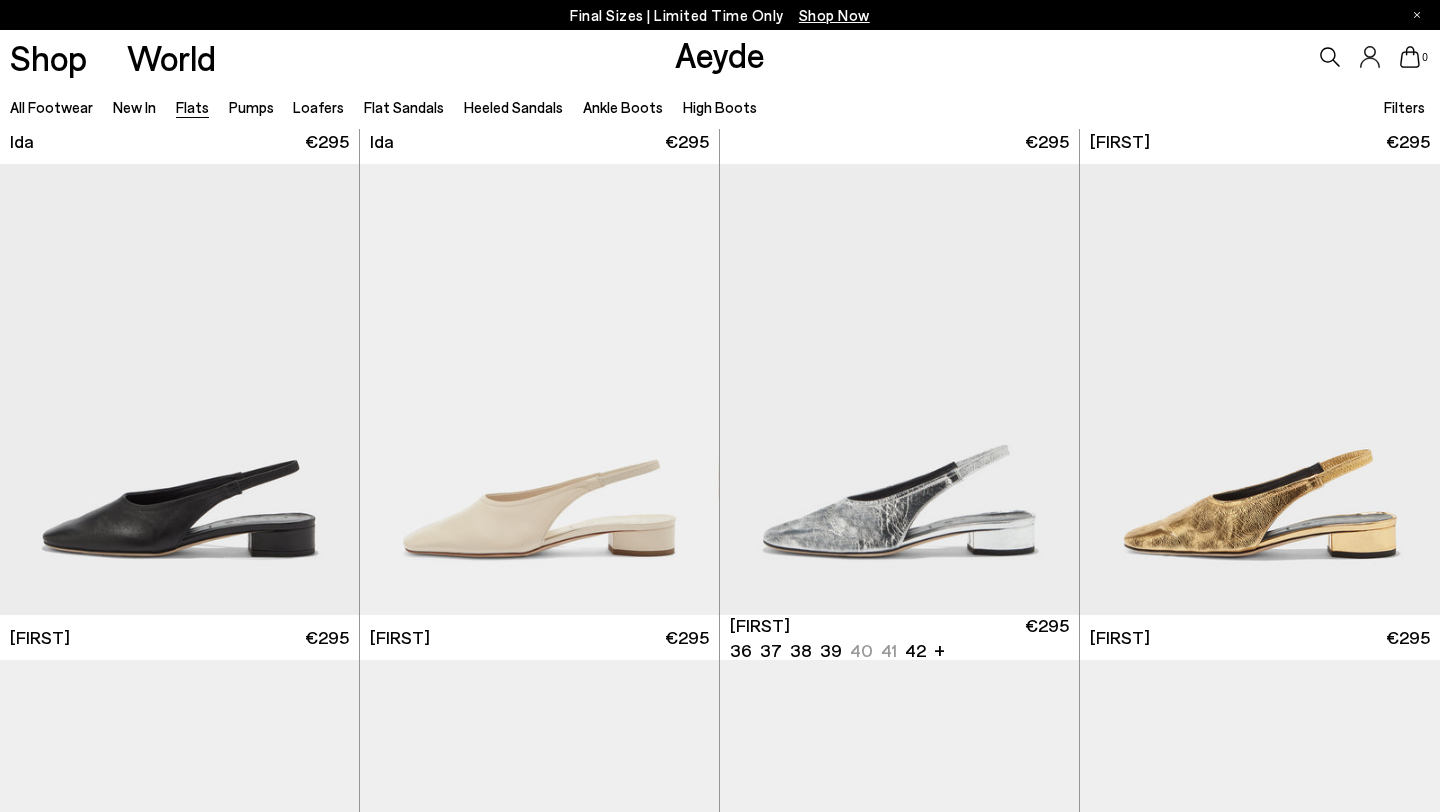 scroll, scrollTop: 7048, scrollLeft: 0, axis: vertical 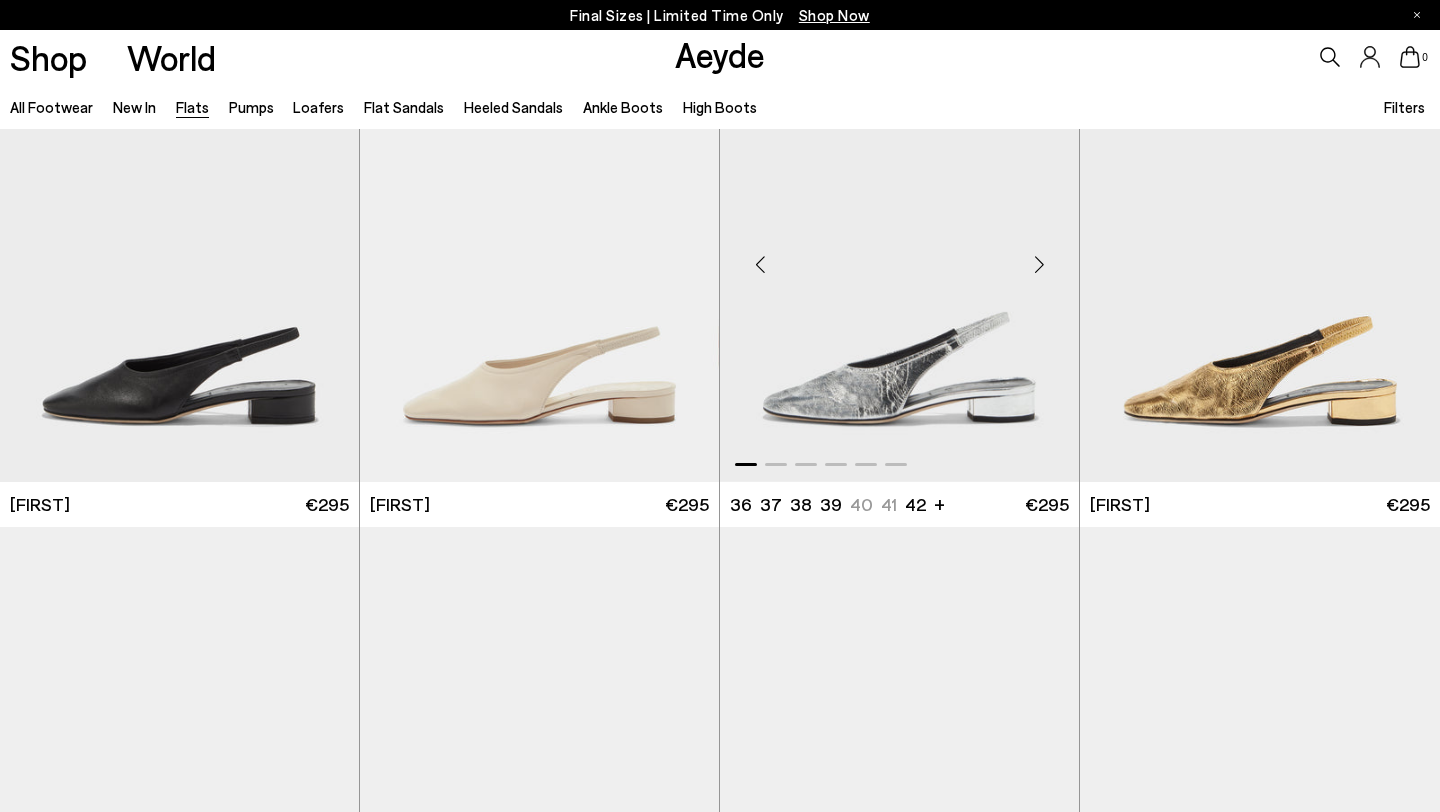click at bounding box center (1039, 264) 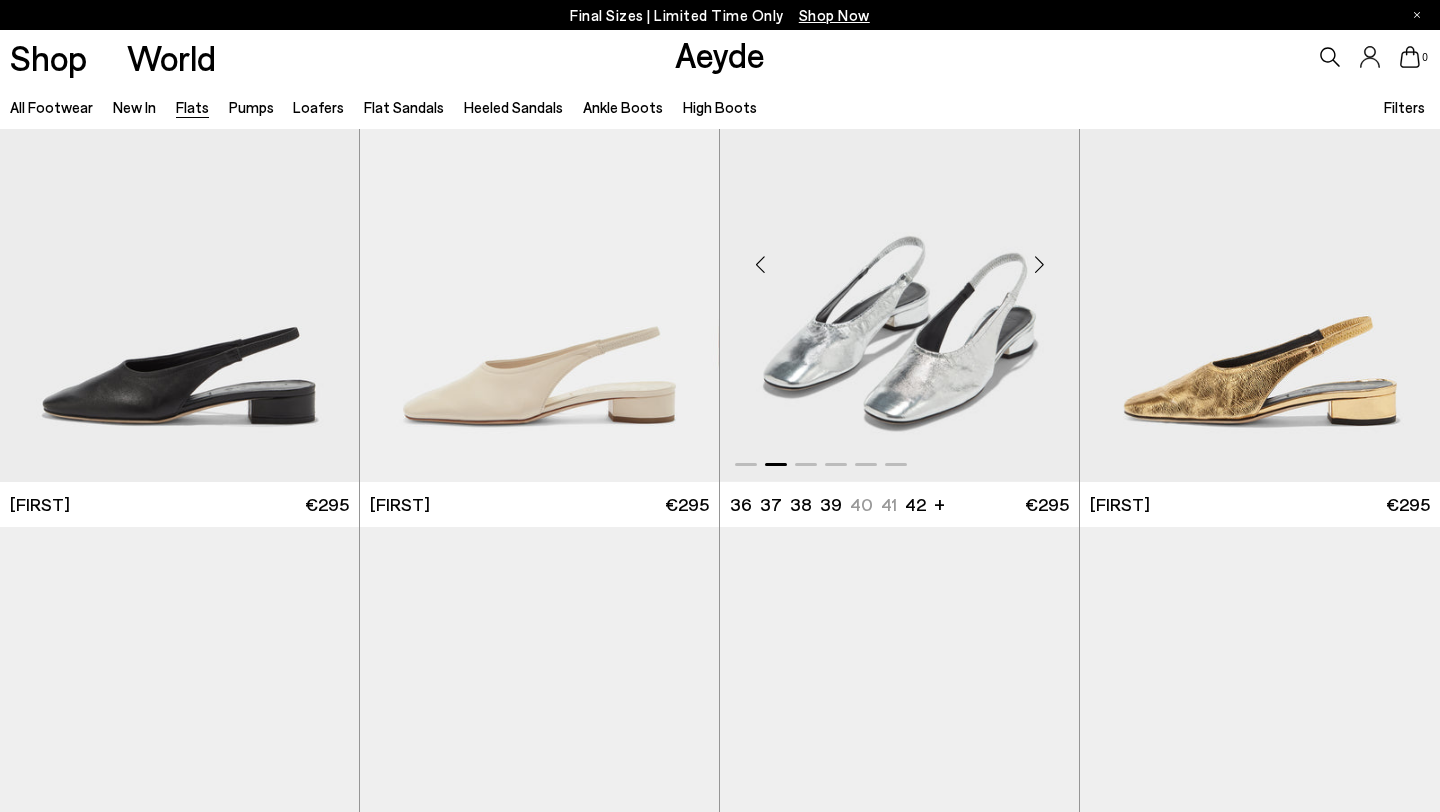 click at bounding box center [1039, 264] 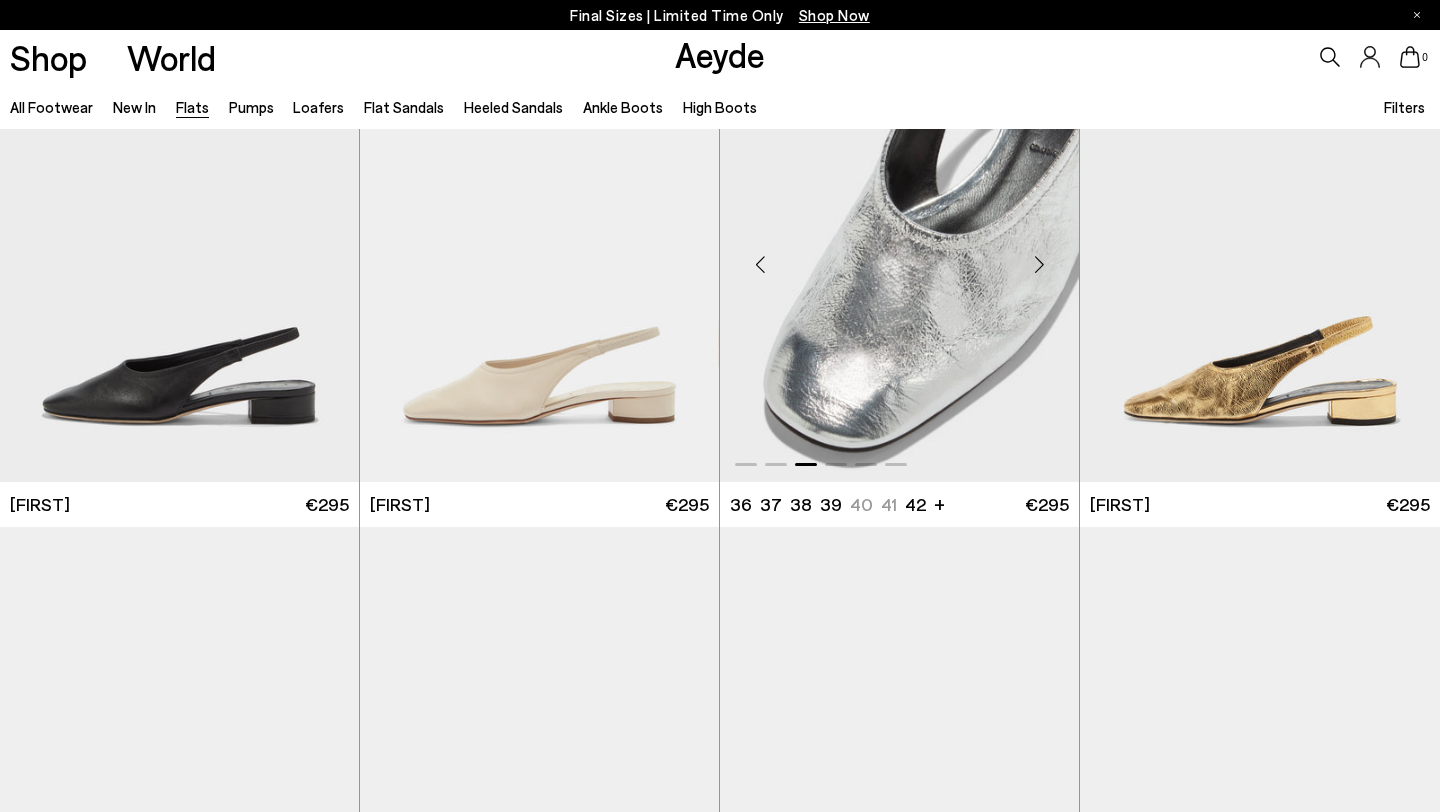 click at bounding box center [1039, 264] 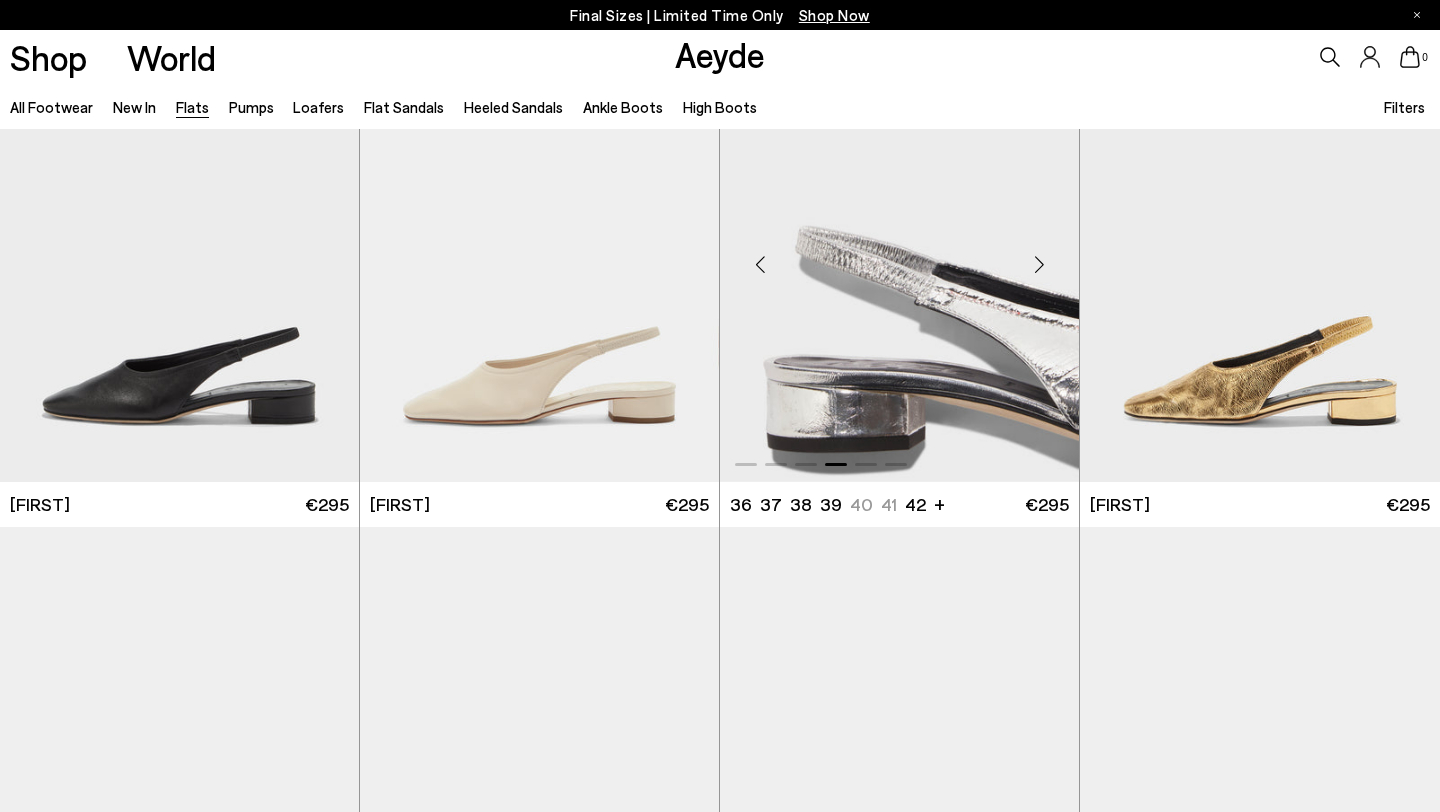 click at bounding box center [1039, 264] 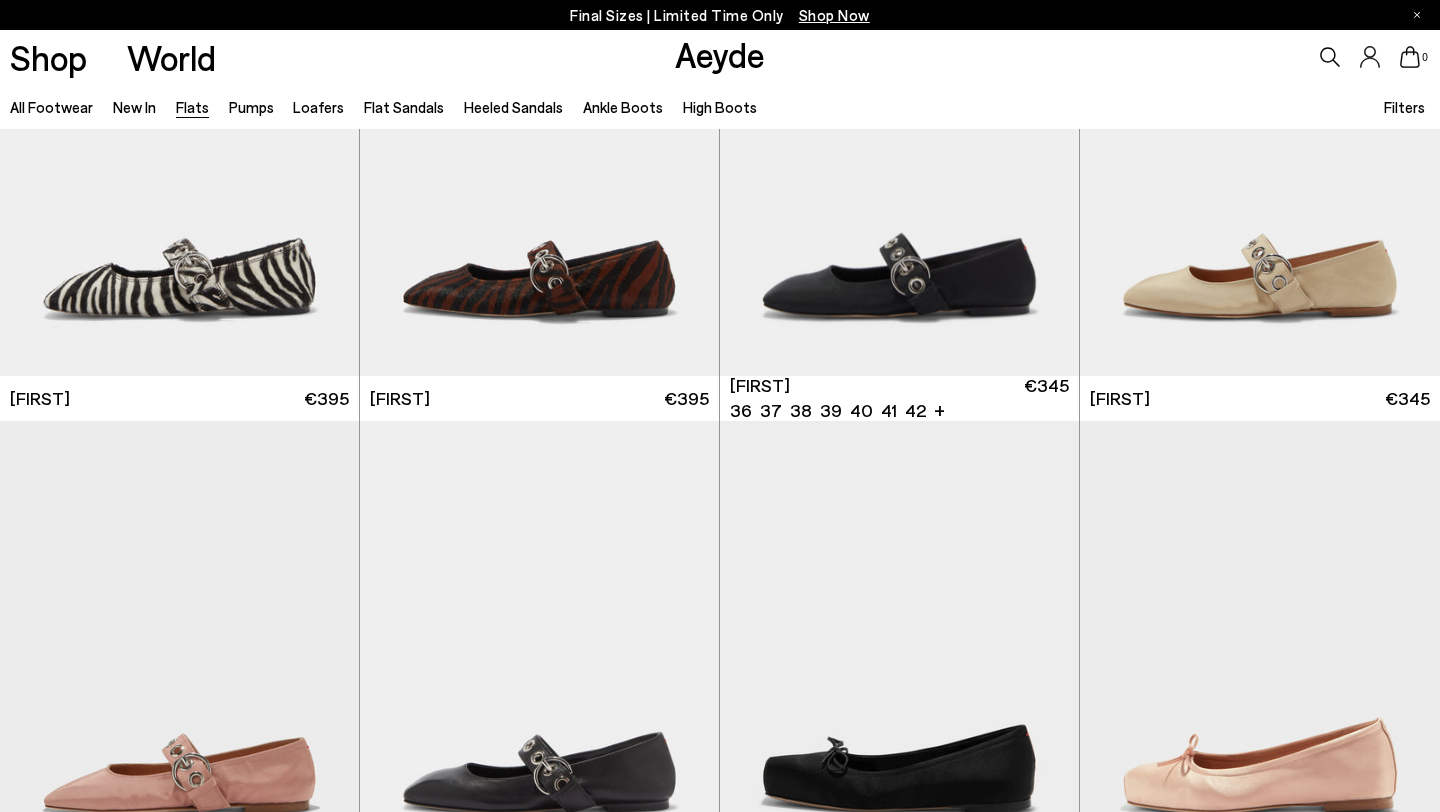 scroll, scrollTop: 7640, scrollLeft: 0, axis: vertical 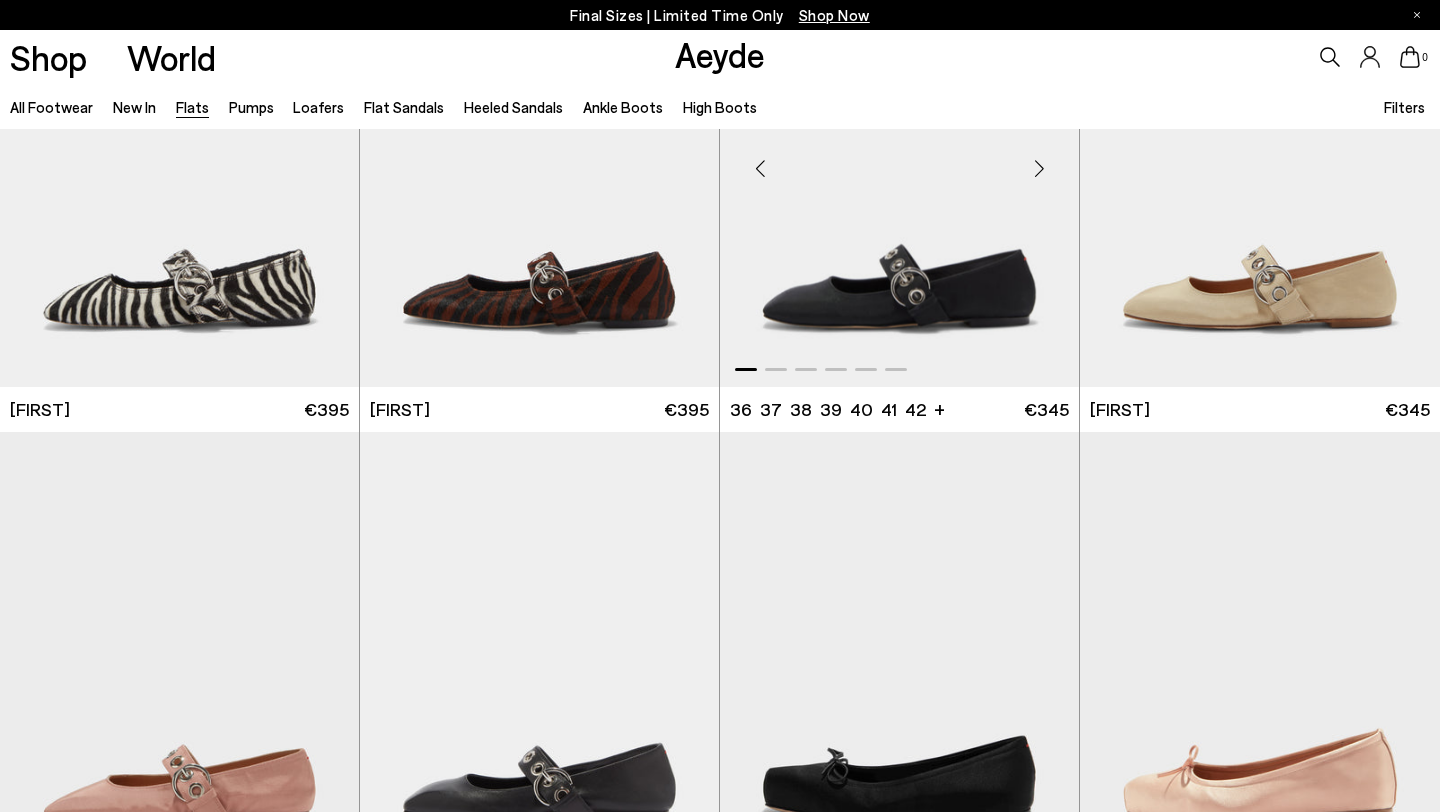 click at bounding box center (1039, 169) 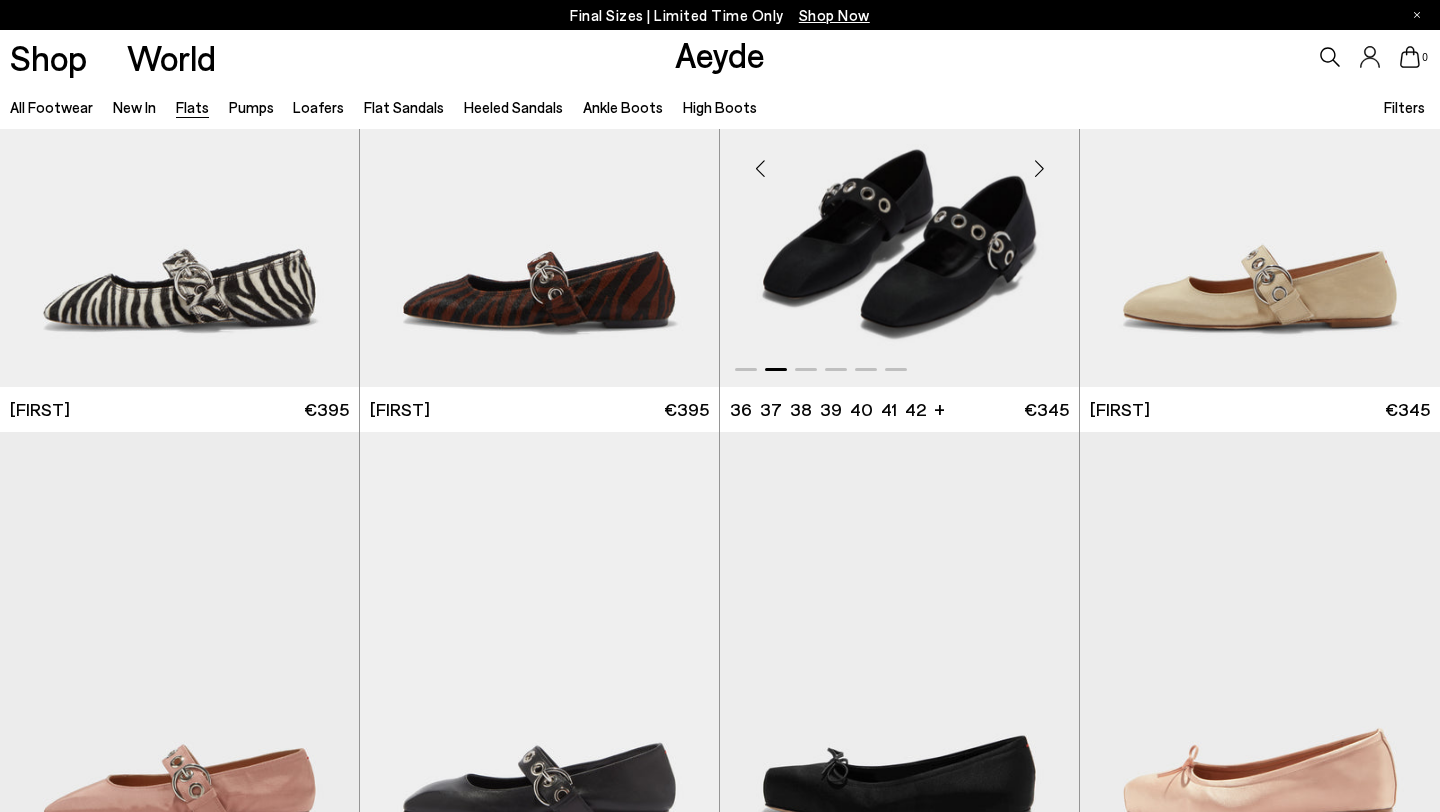 click at bounding box center [1039, 169] 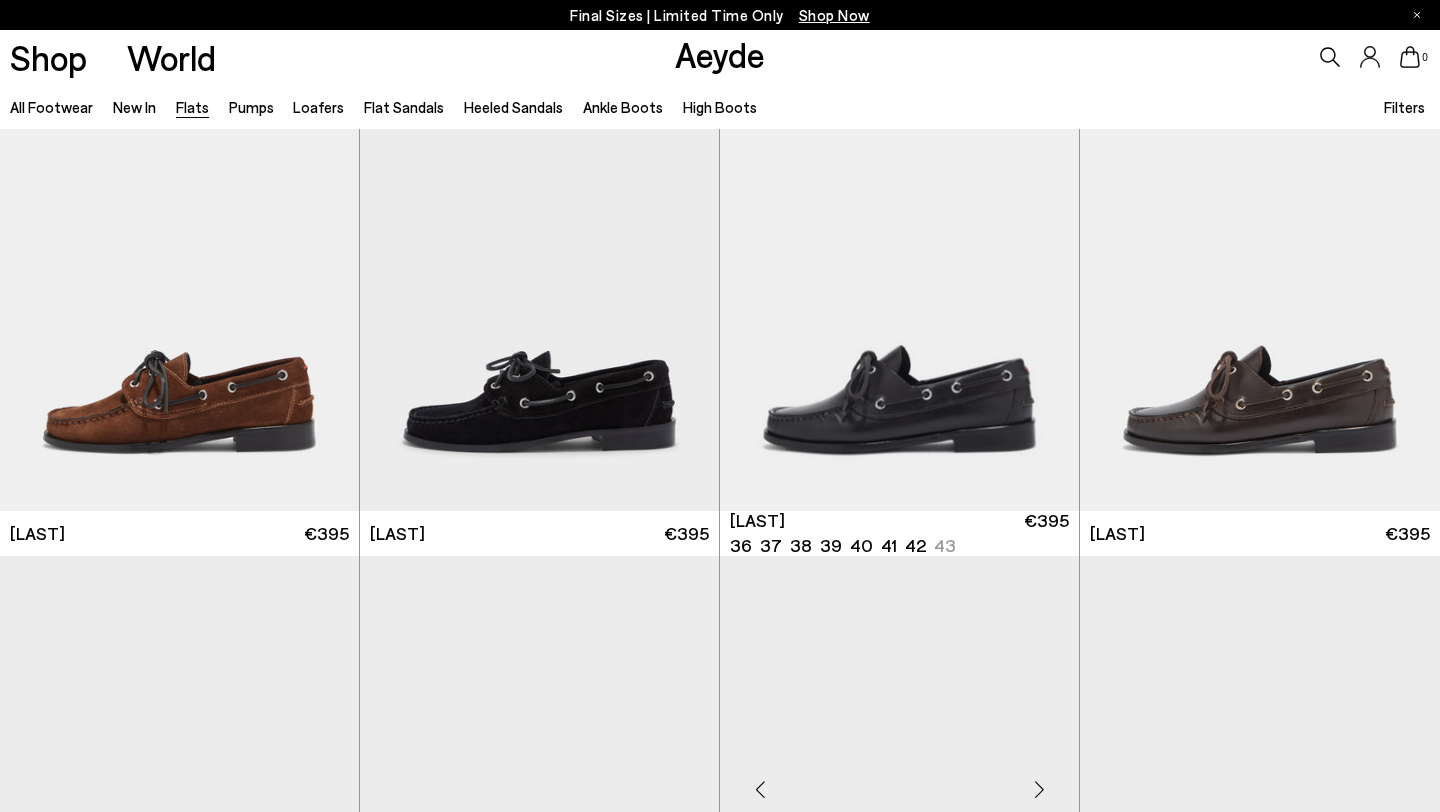 scroll, scrollTop: 9003, scrollLeft: 0, axis: vertical 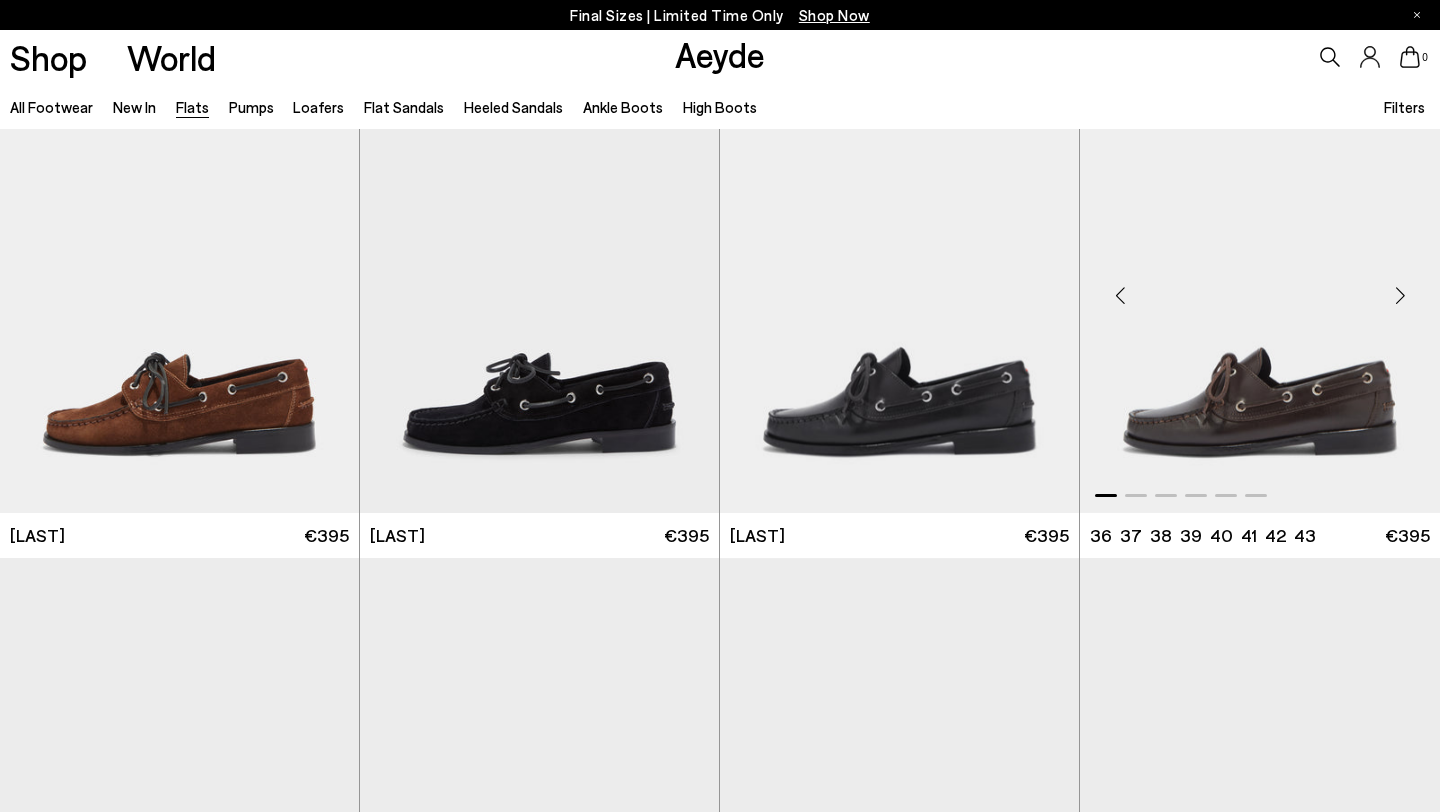 click at bounding box center (1260, 286) 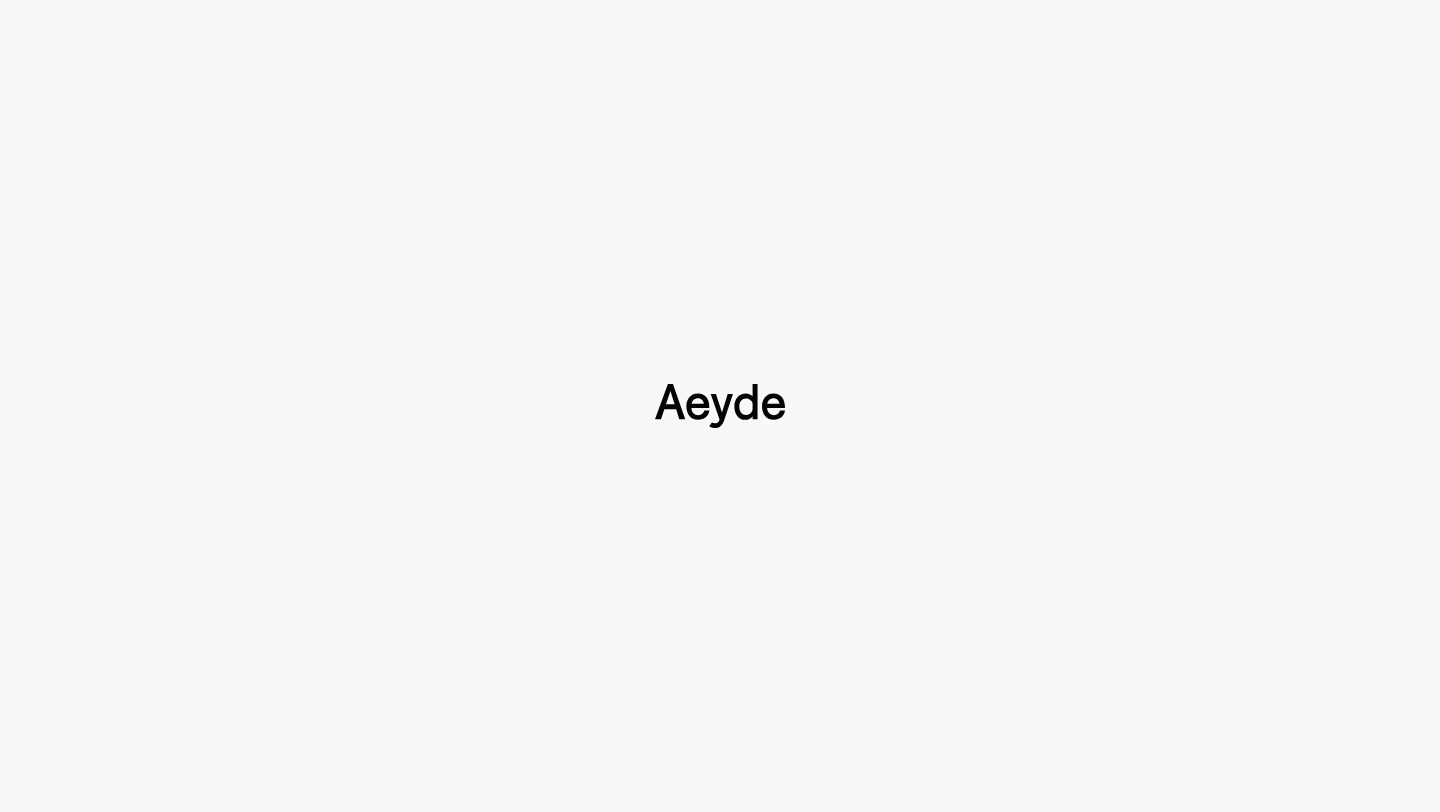scroll, scrollTop: 0, scrollLeft: 0, axis: both 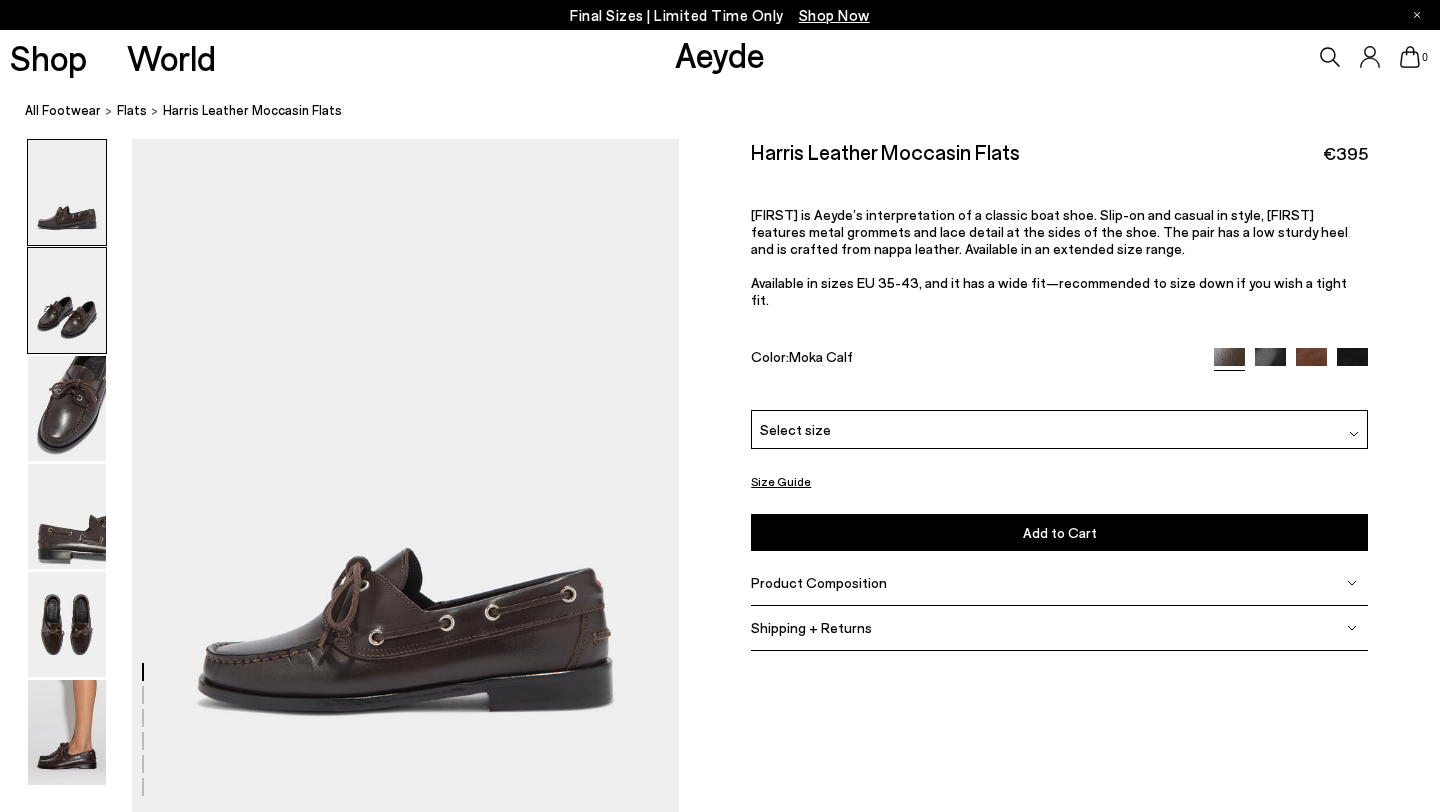 click at bounding box center [67, 300] 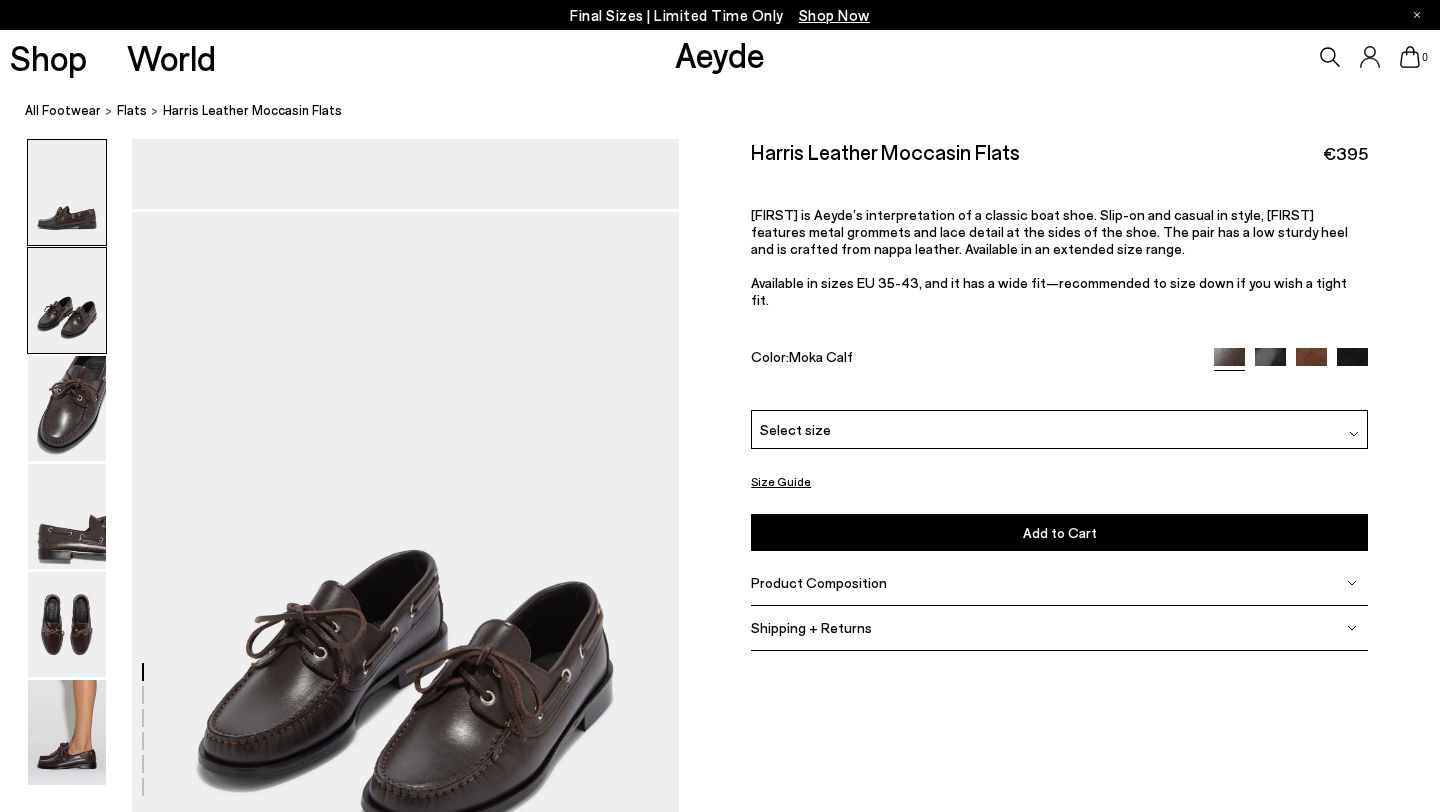 scroll, scrollTop: 678, scrollLeft: 0, axis: vertical 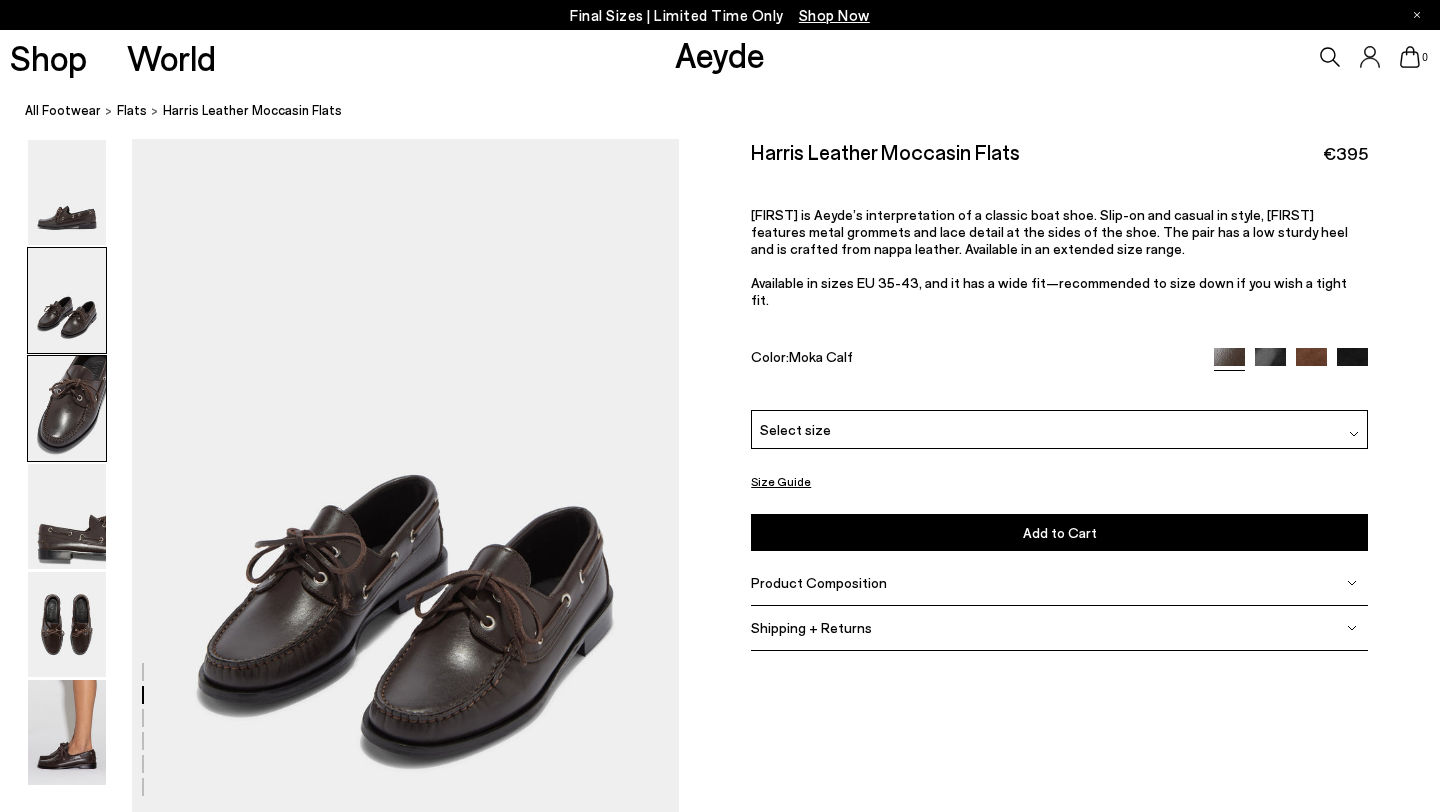 click at bounding box center (67, 408) 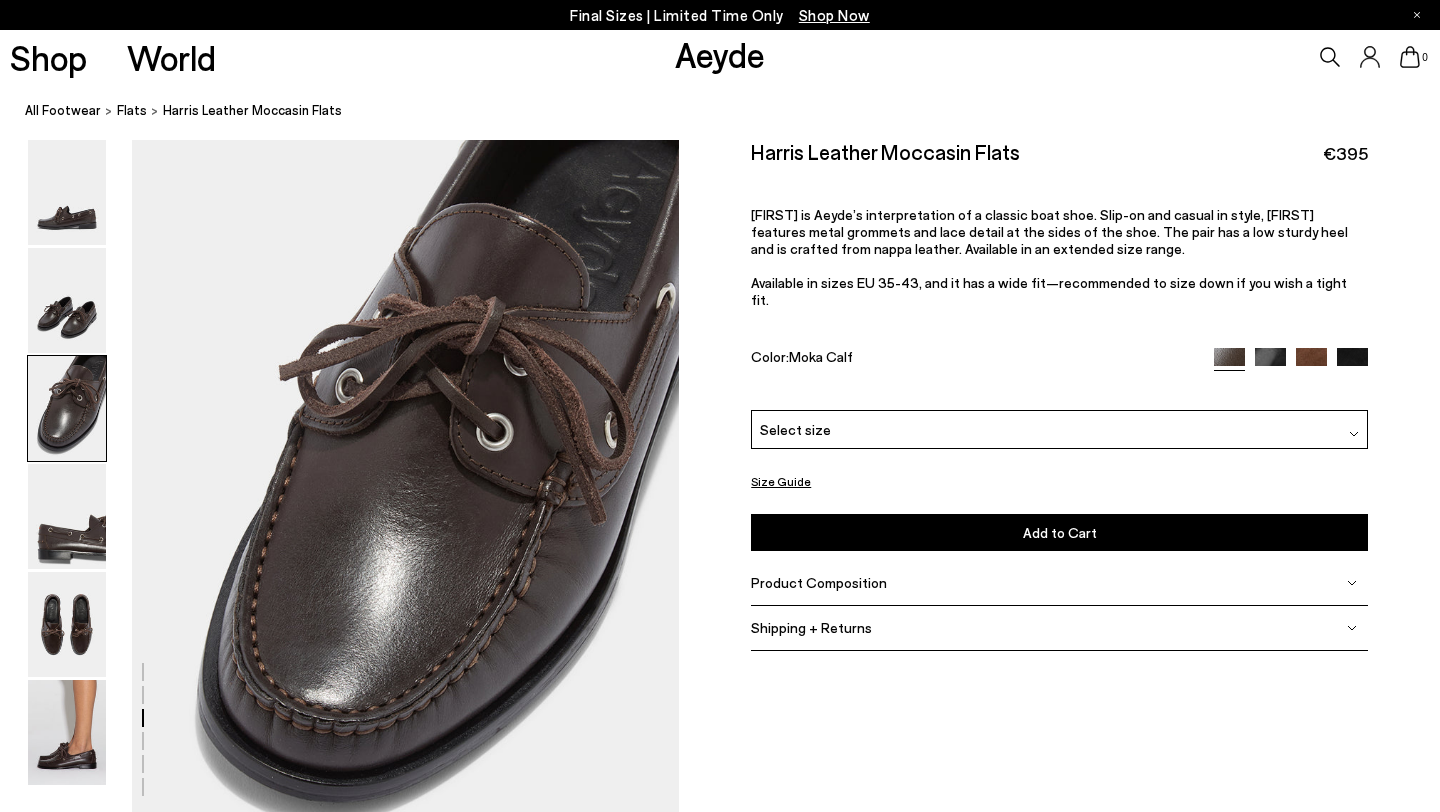 scroll, scrollTop: 1411, scrollLeft: 0, axis: vertical 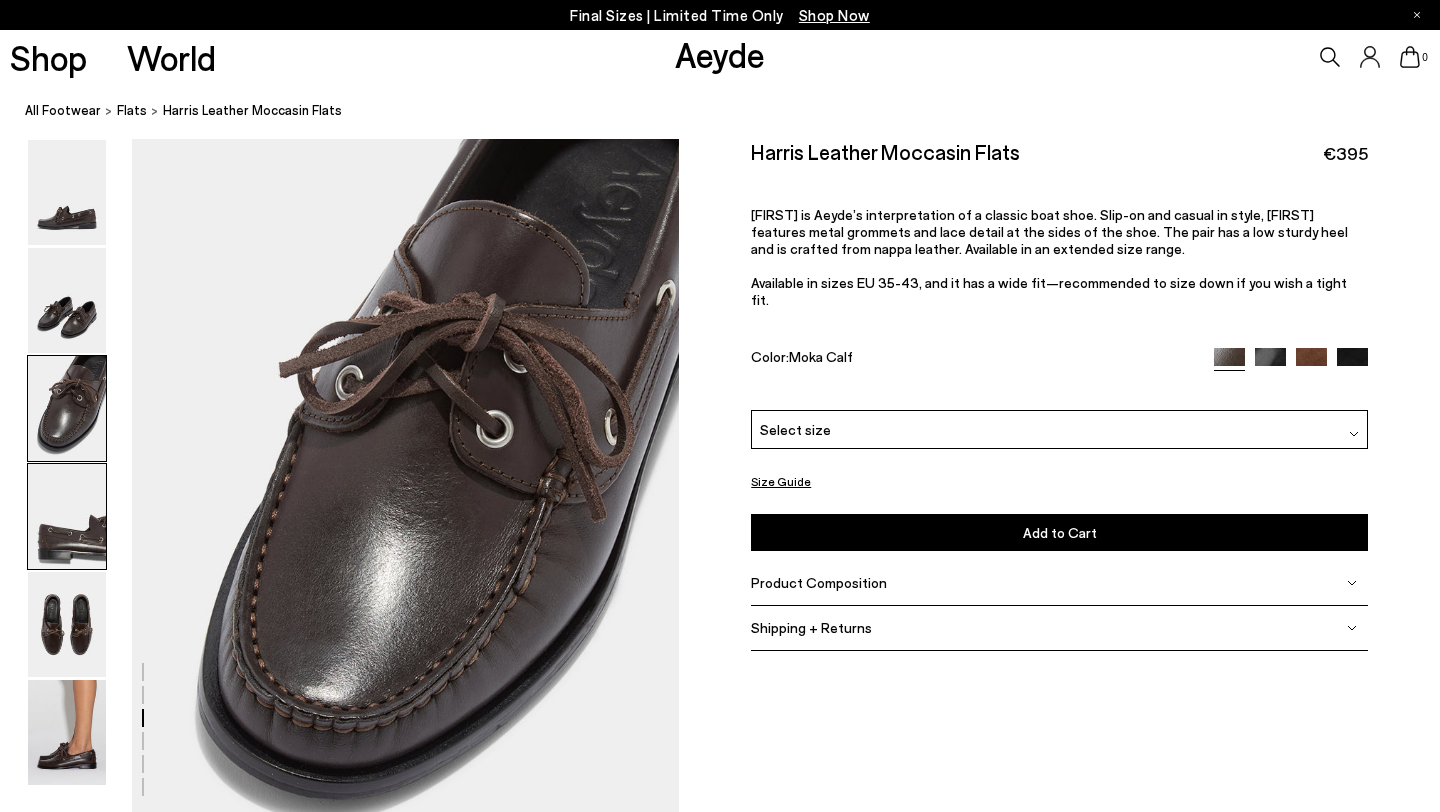 click at bounding box center (67, 516) 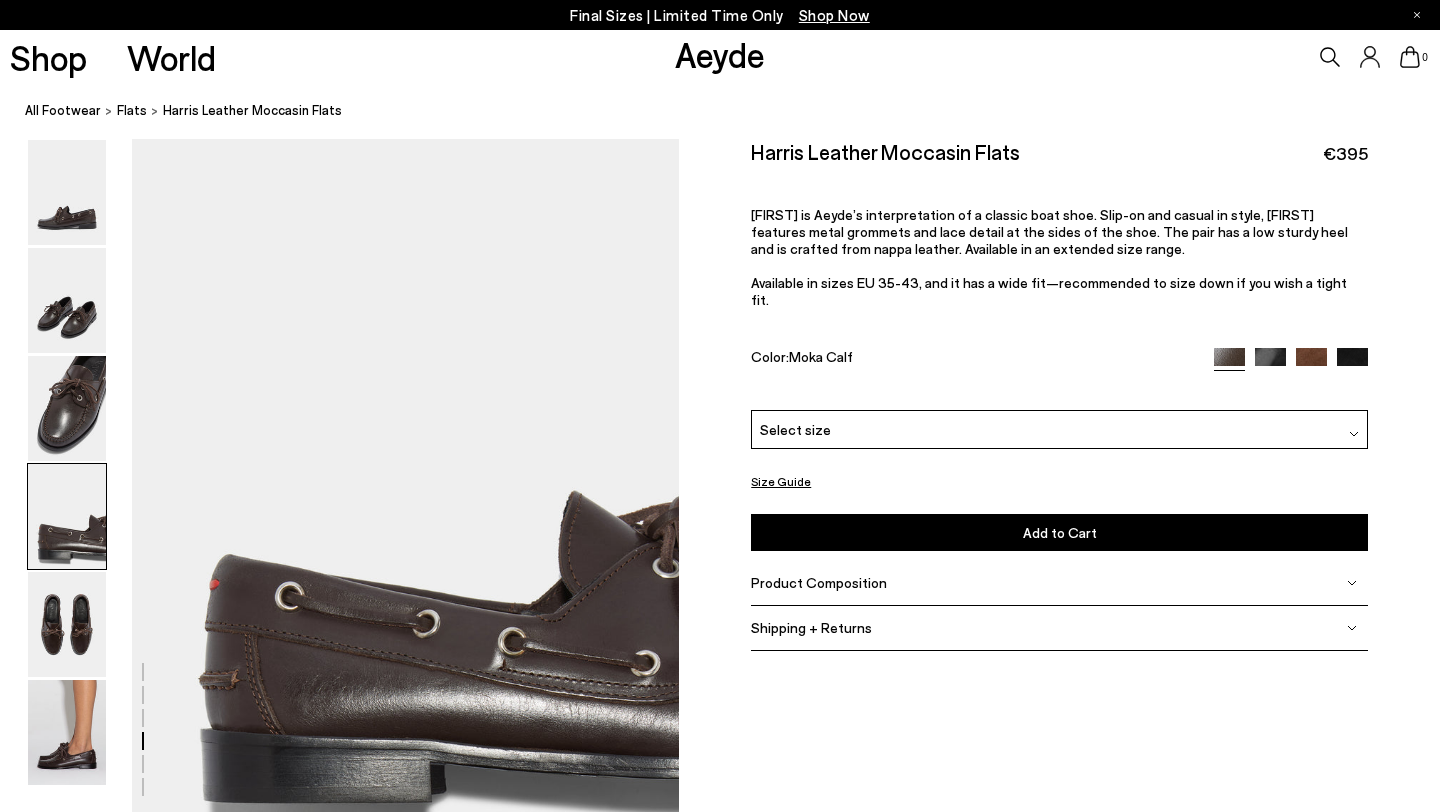 scroll, scrollTop: 2143, scrollLeft: 0, axis: vertical 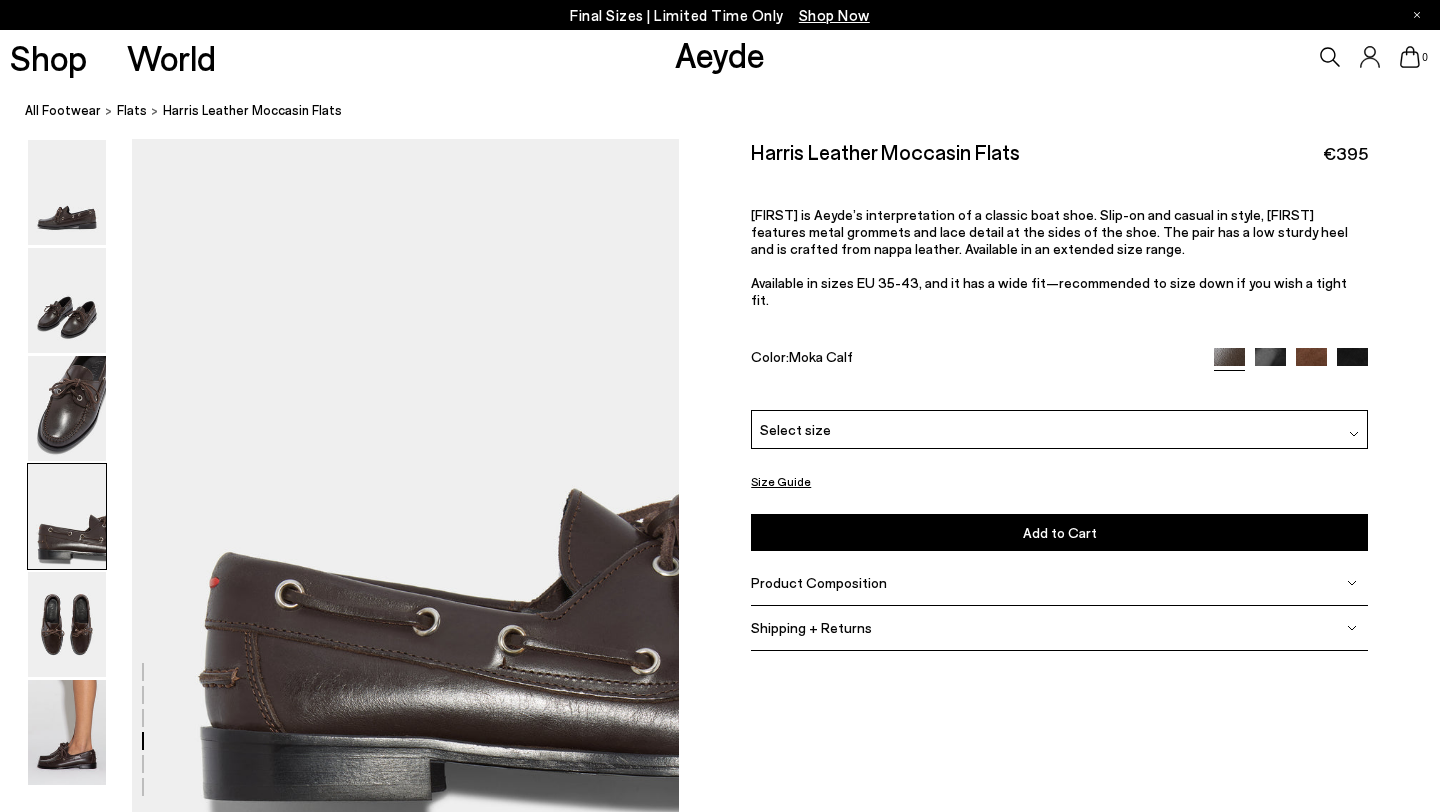 click at bounding box center [67, 516] 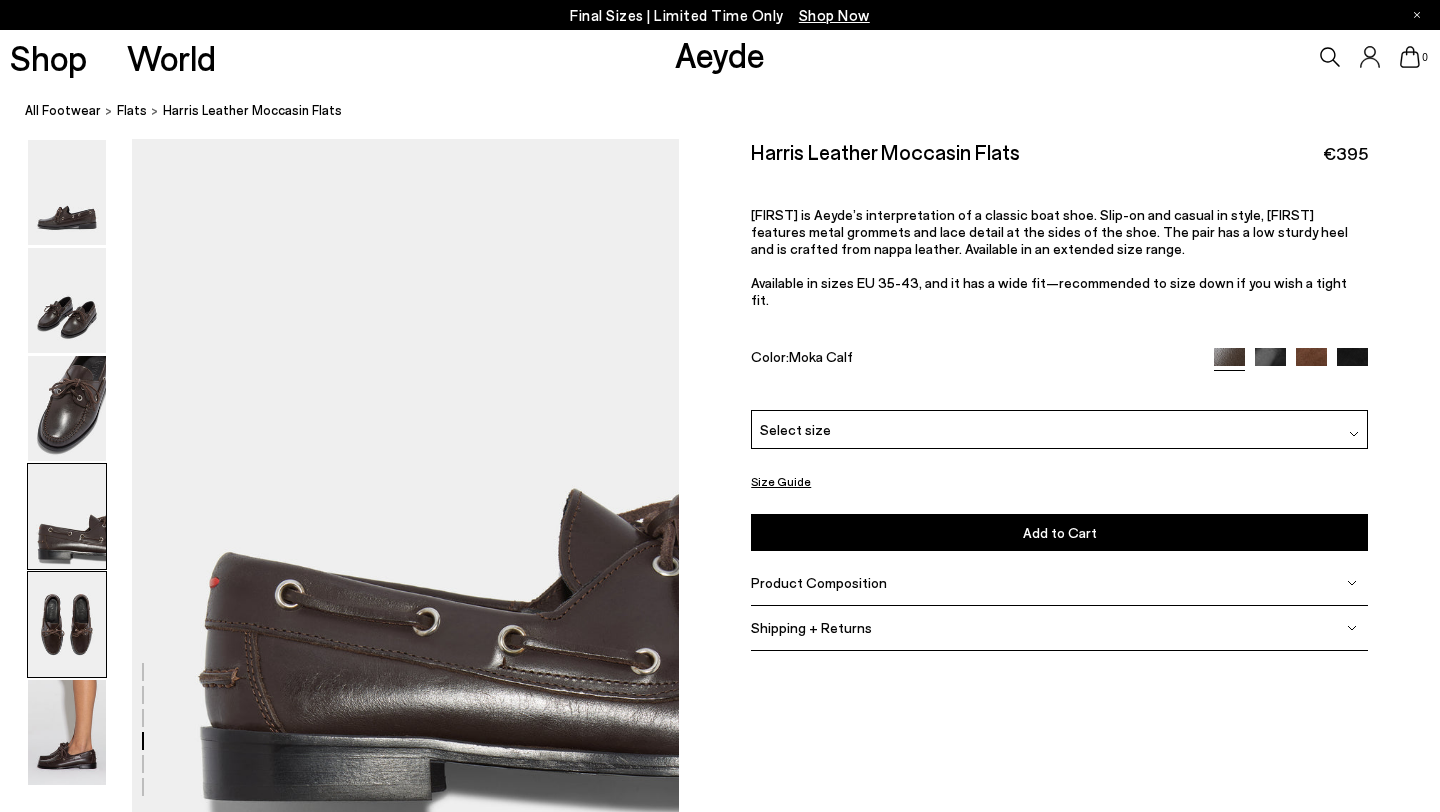 click at bounding box center [67, 624] 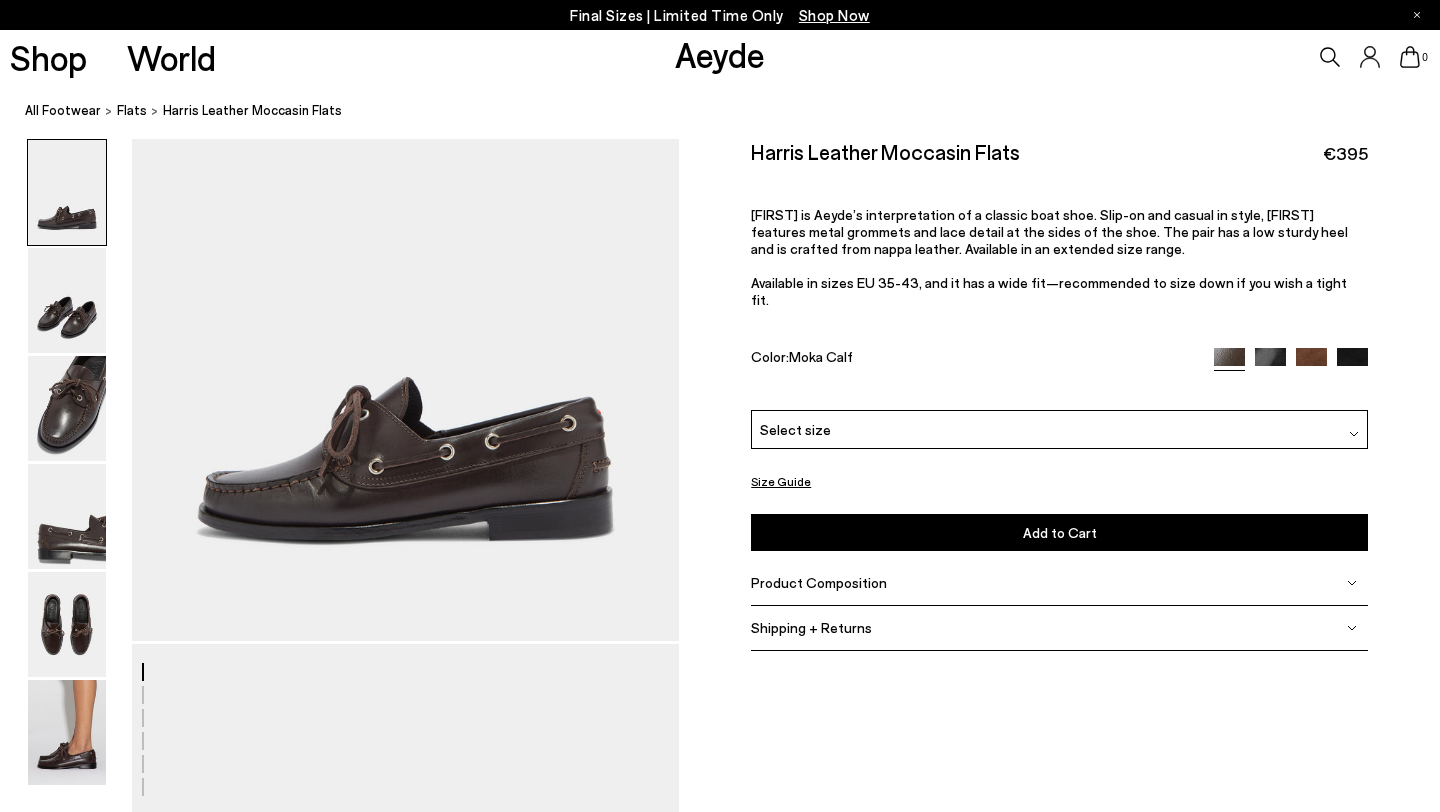 scroll, scrollTop: 79, scrollLeft: 0, axis: vertical 